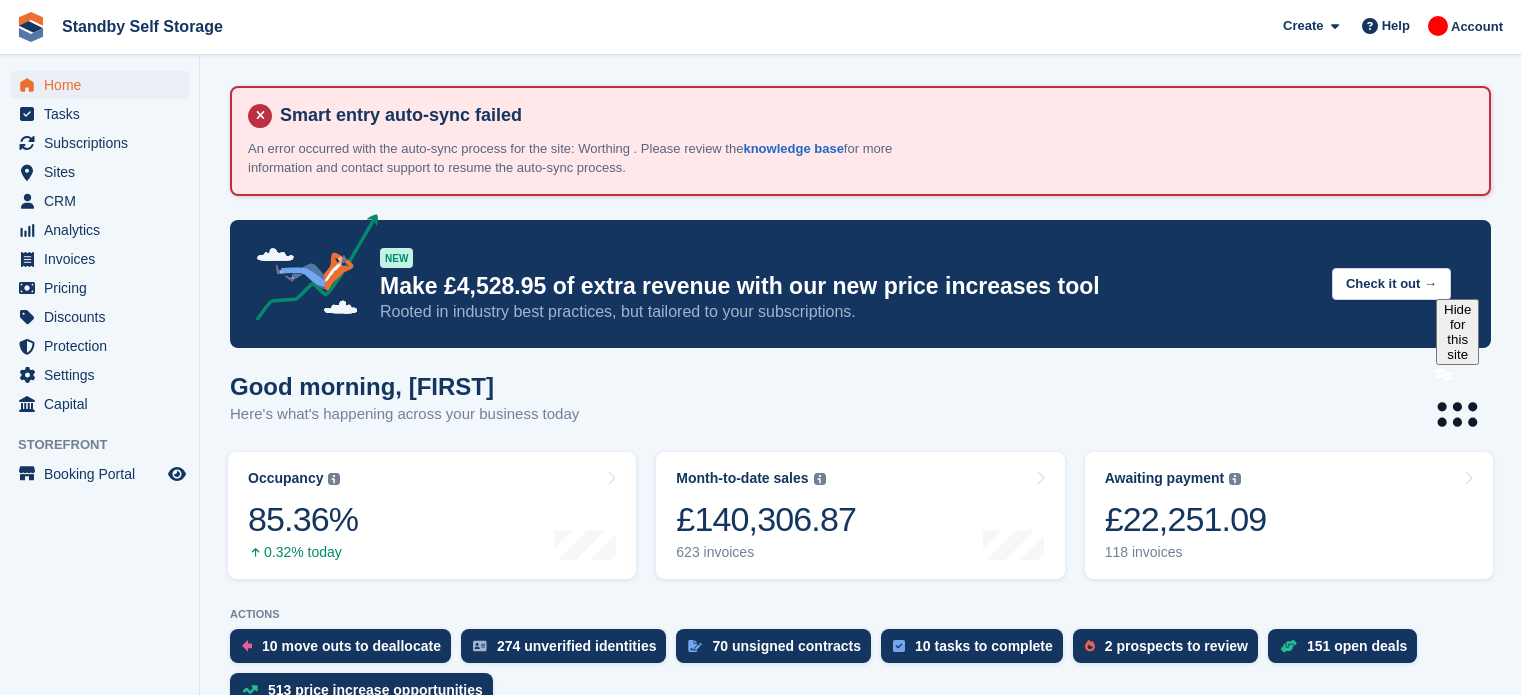 scroll, scrollTop: 0, scrollLeft: 0, axis: both 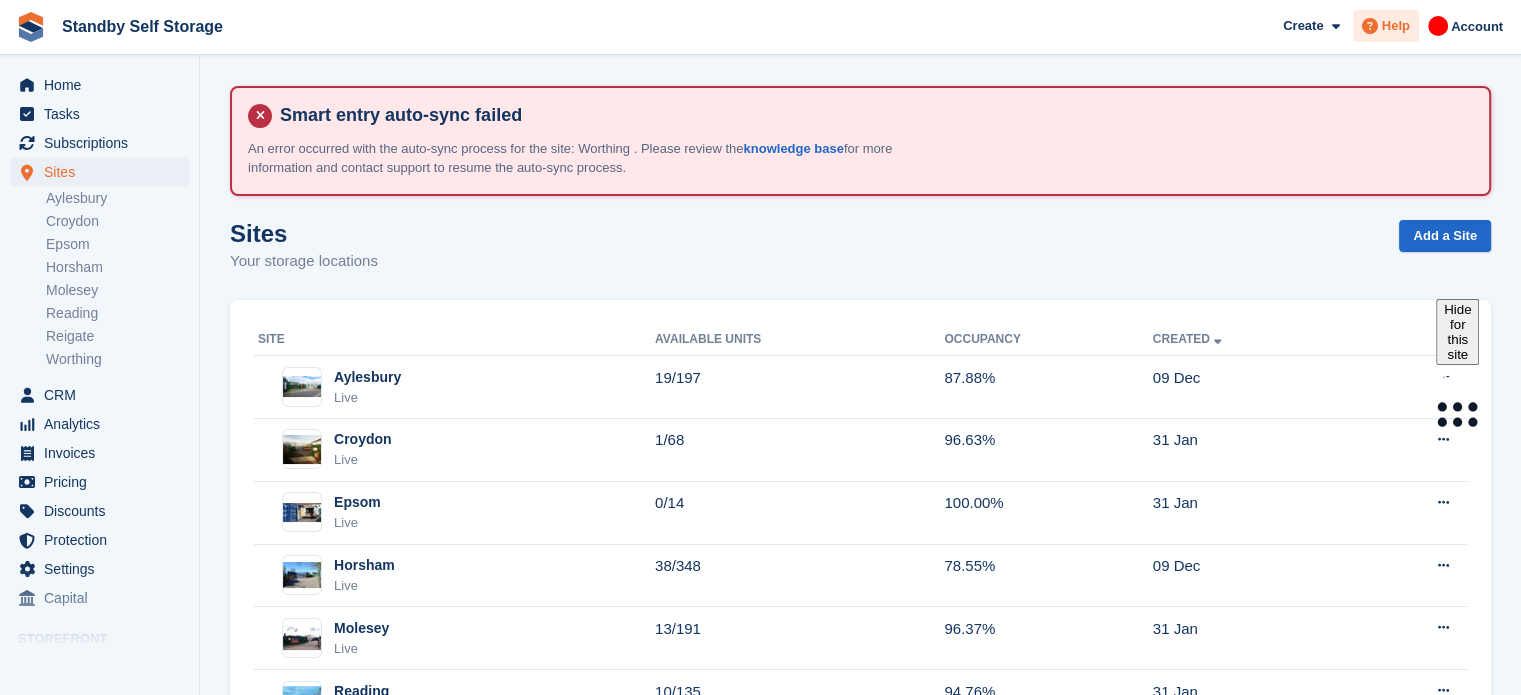 click on "Help" at bounding box center [1386, 26] 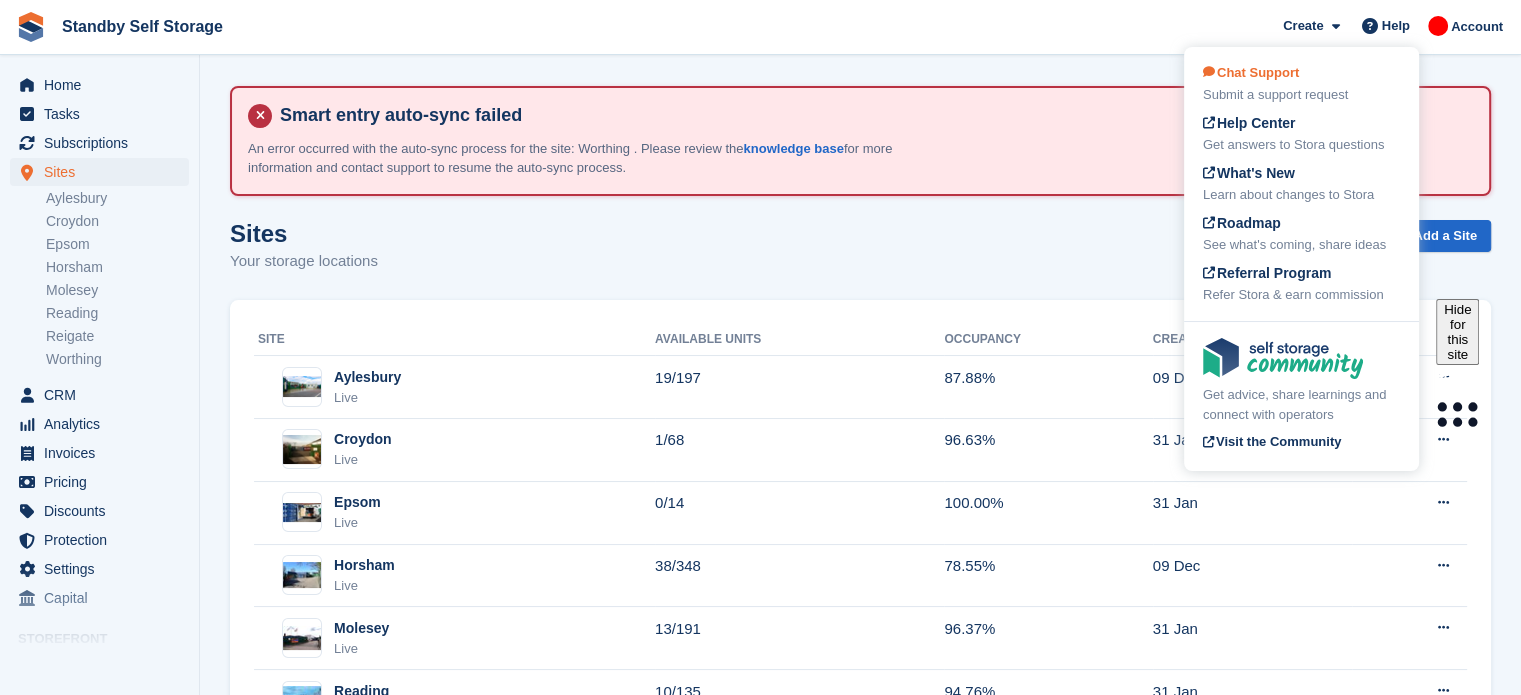 click on "Chat Support
Submit a support request" at bounding box center [1301, 84] 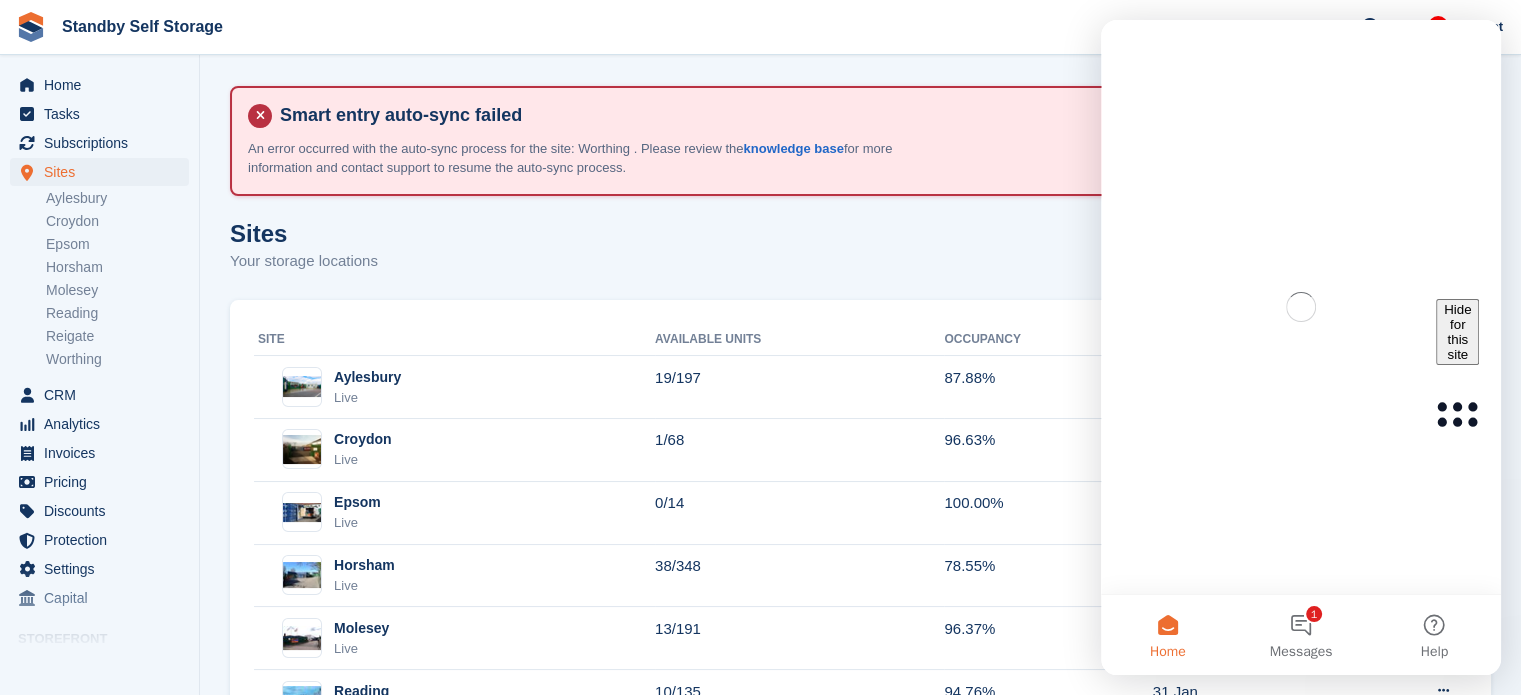 scroll, scrollTop: 0, scrollLeft: 0, axis: both 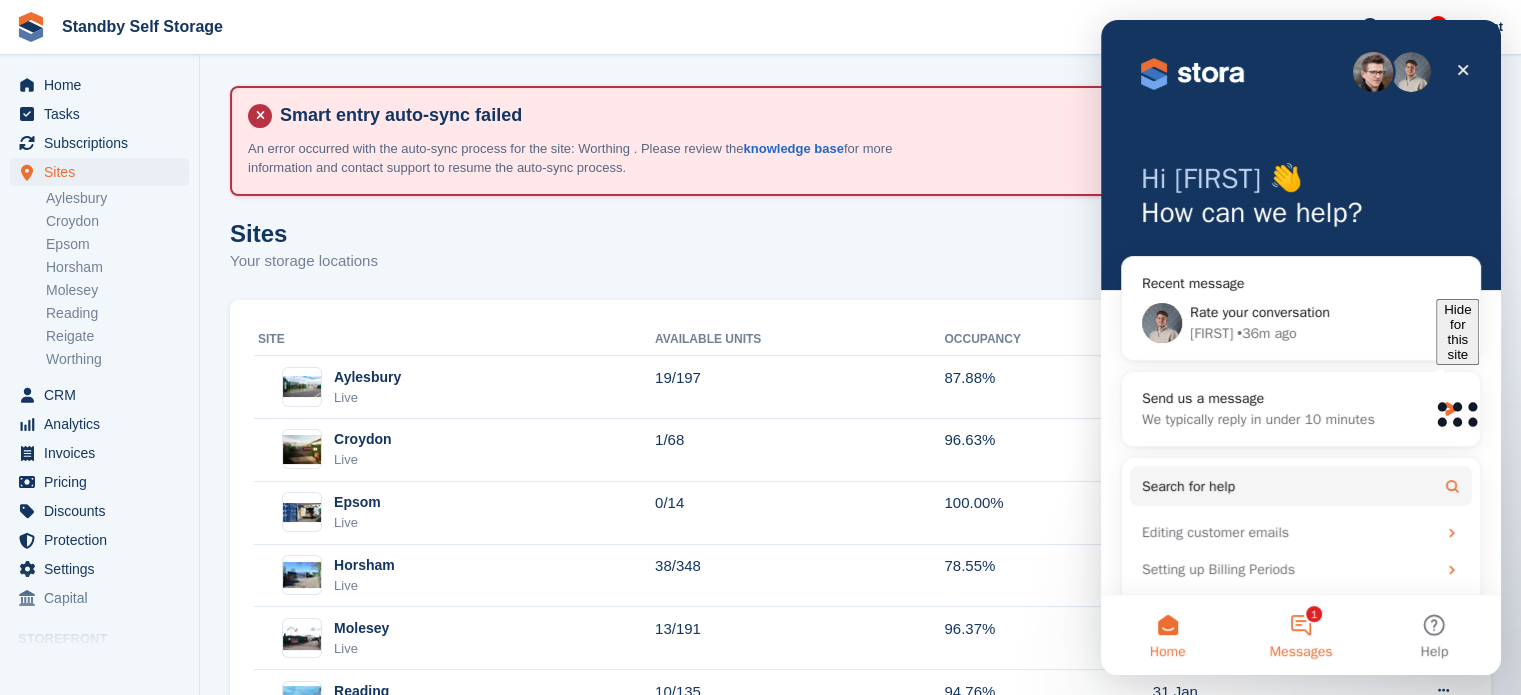 click on "1 Messages" at bounding box center (1300, 635) 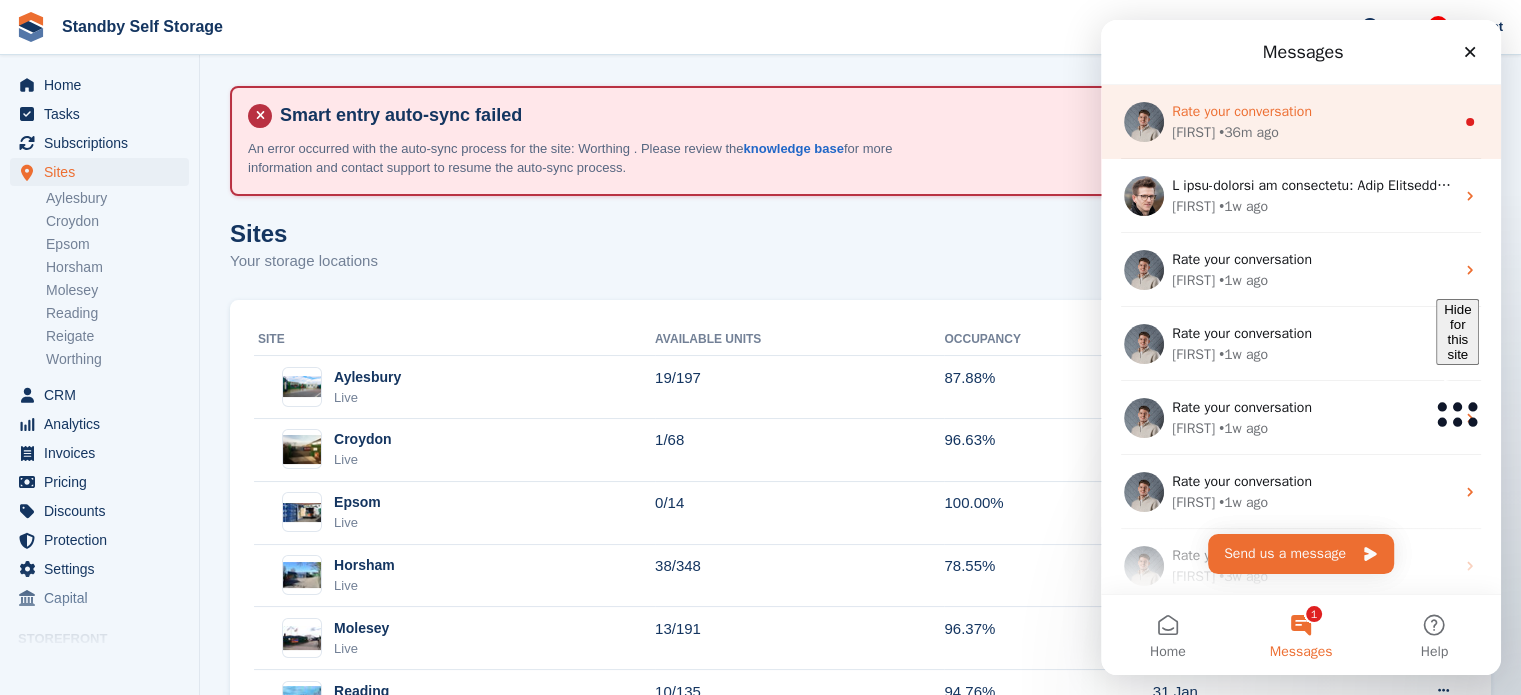 click on "•  36m ago" at bounding box center (1248, 132) 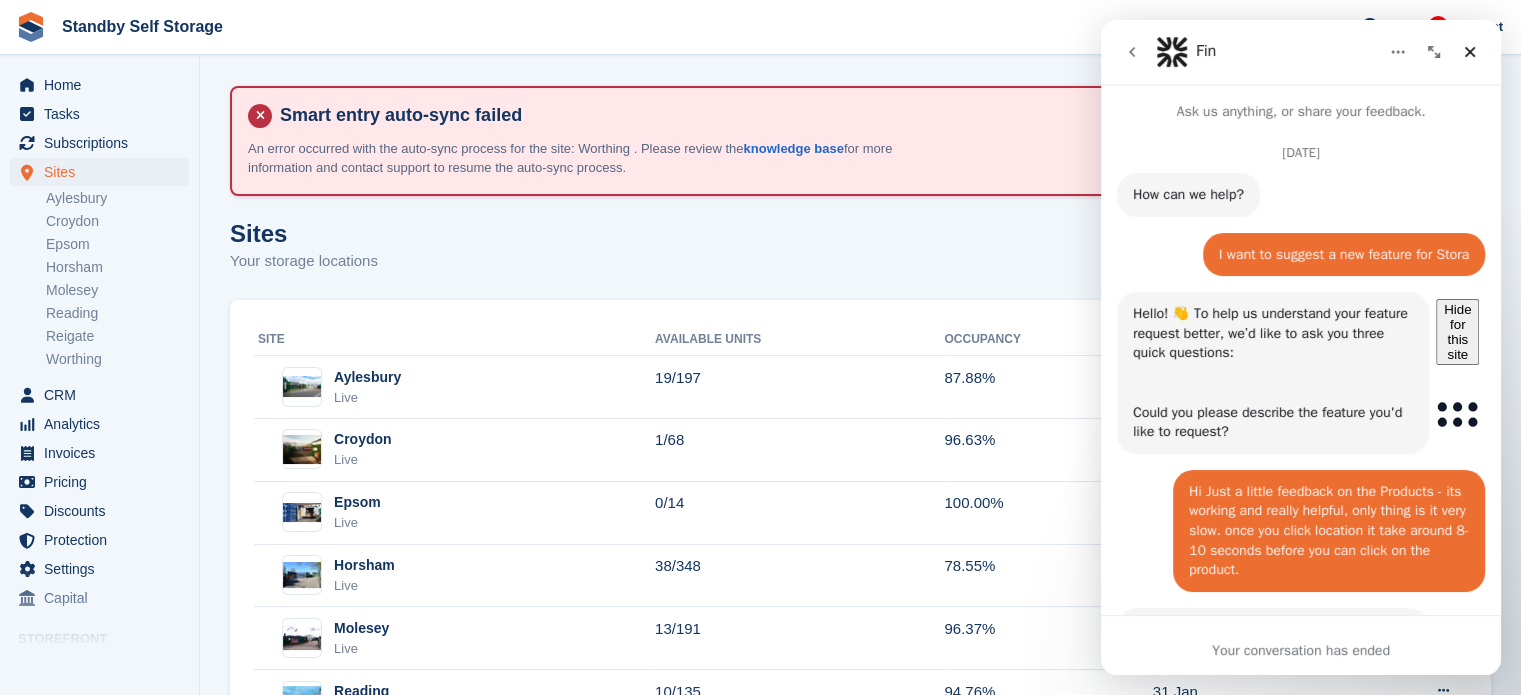 scroll, scrollTop: 3, scrollLeft: 0, axis: vertical 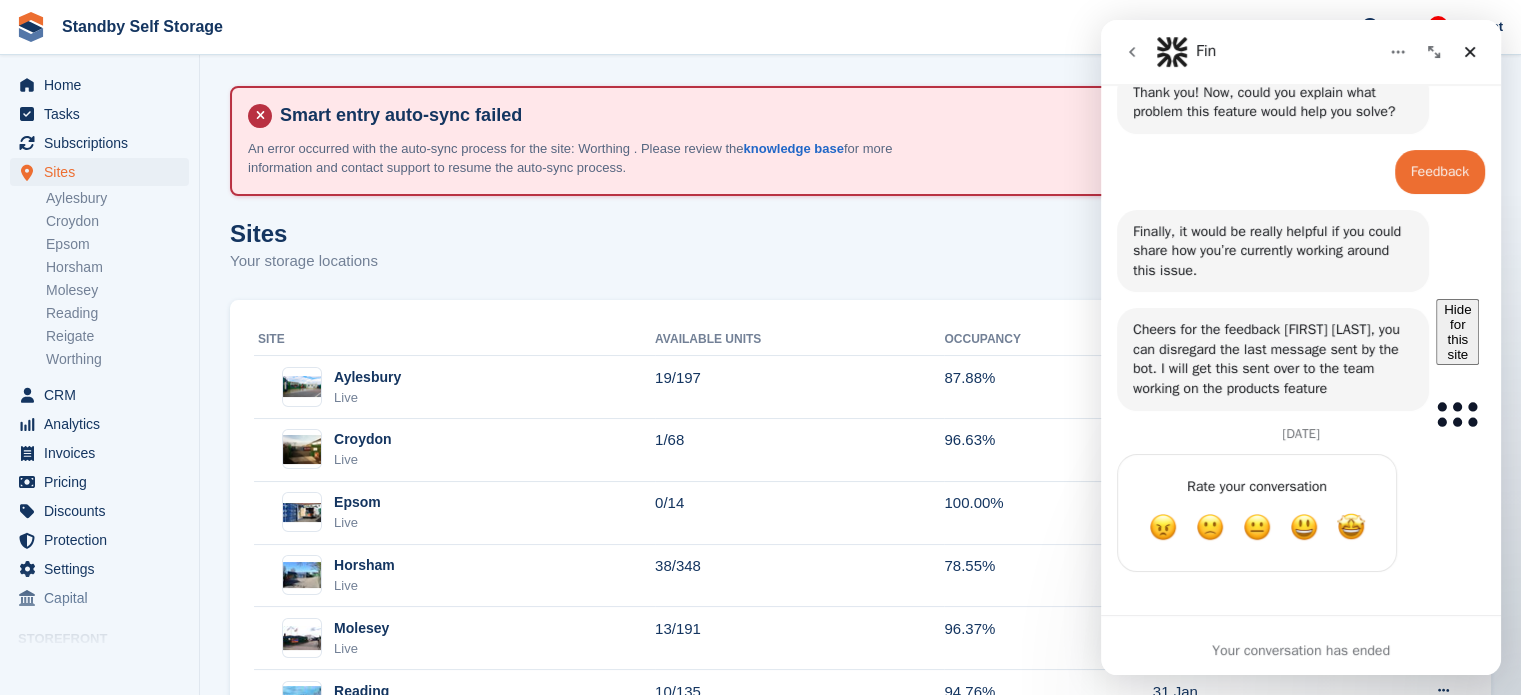 click on "Sites
Your storage locations
Add a Site" at bounding box center (860, 258) 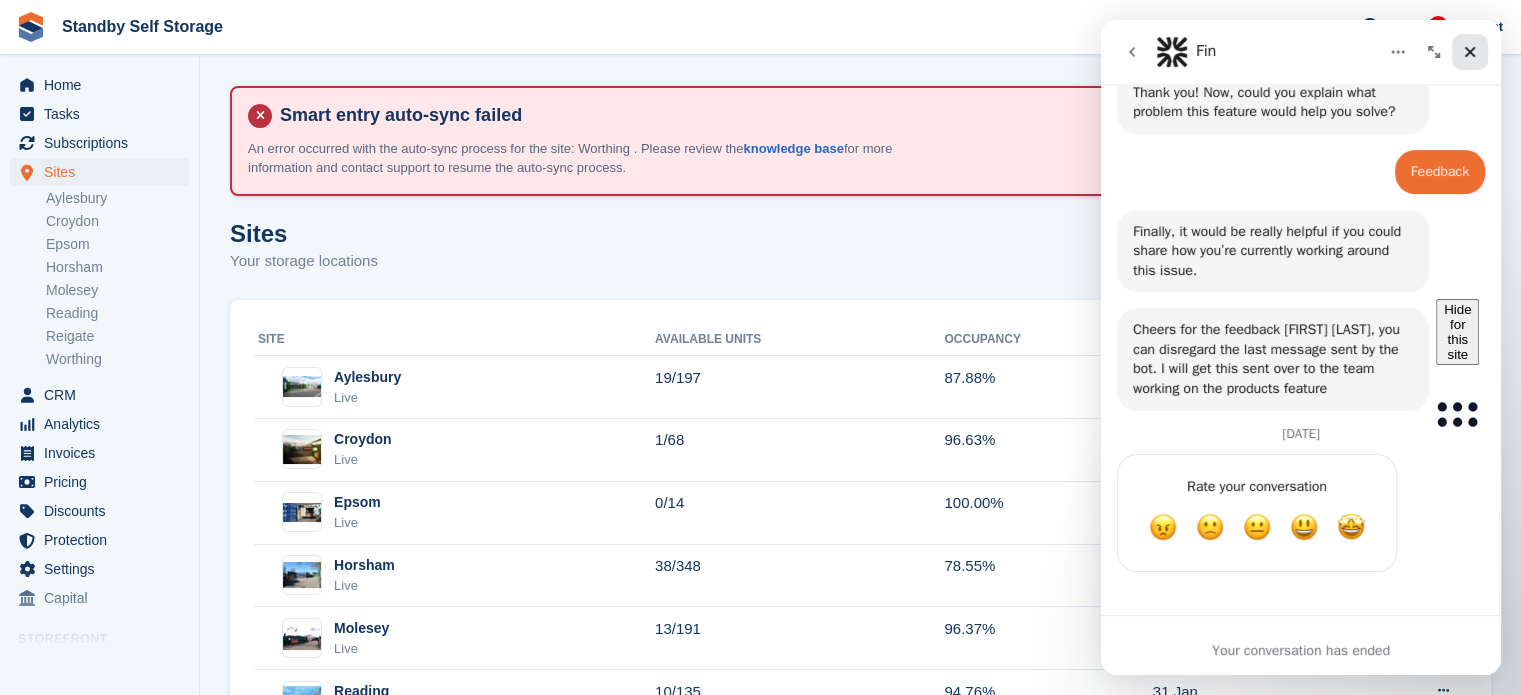 click 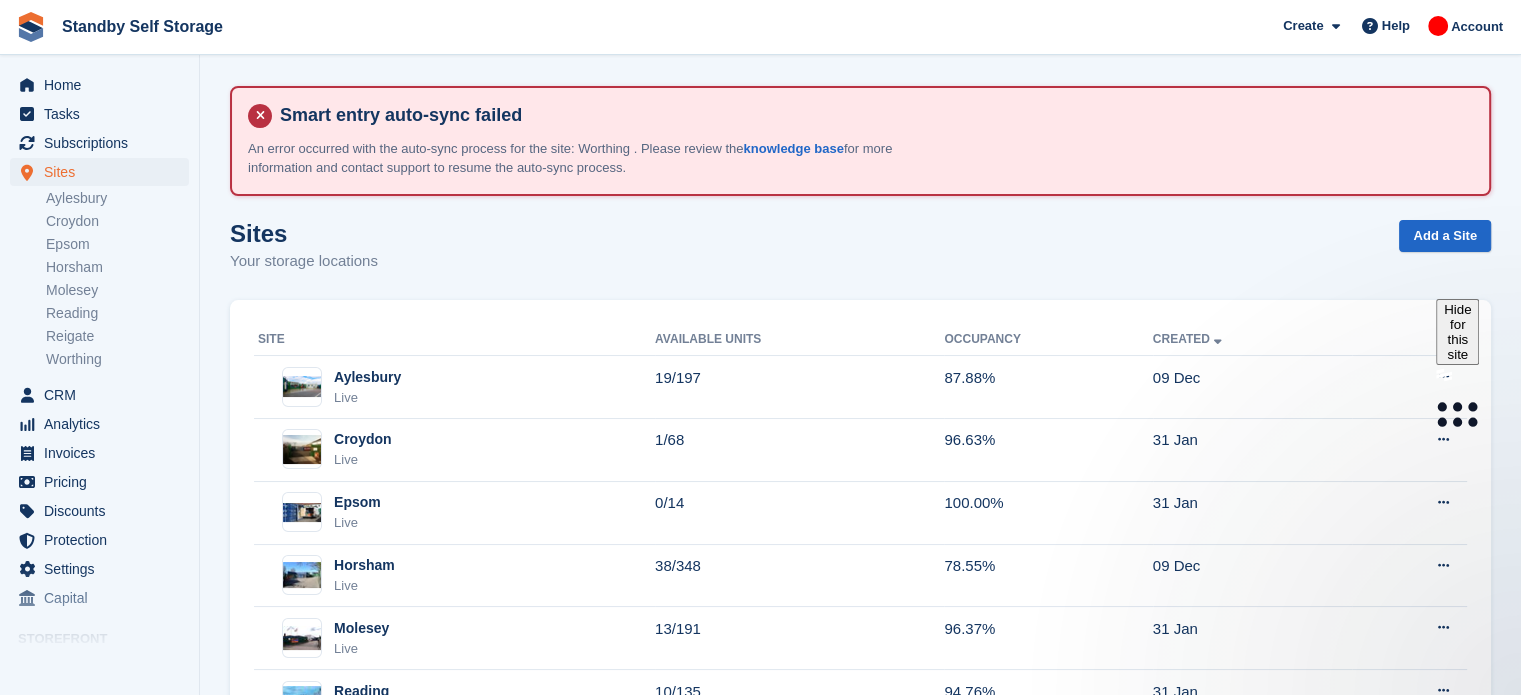 scroll, scrollTop: 0, scrollLeft: 0, axis: both 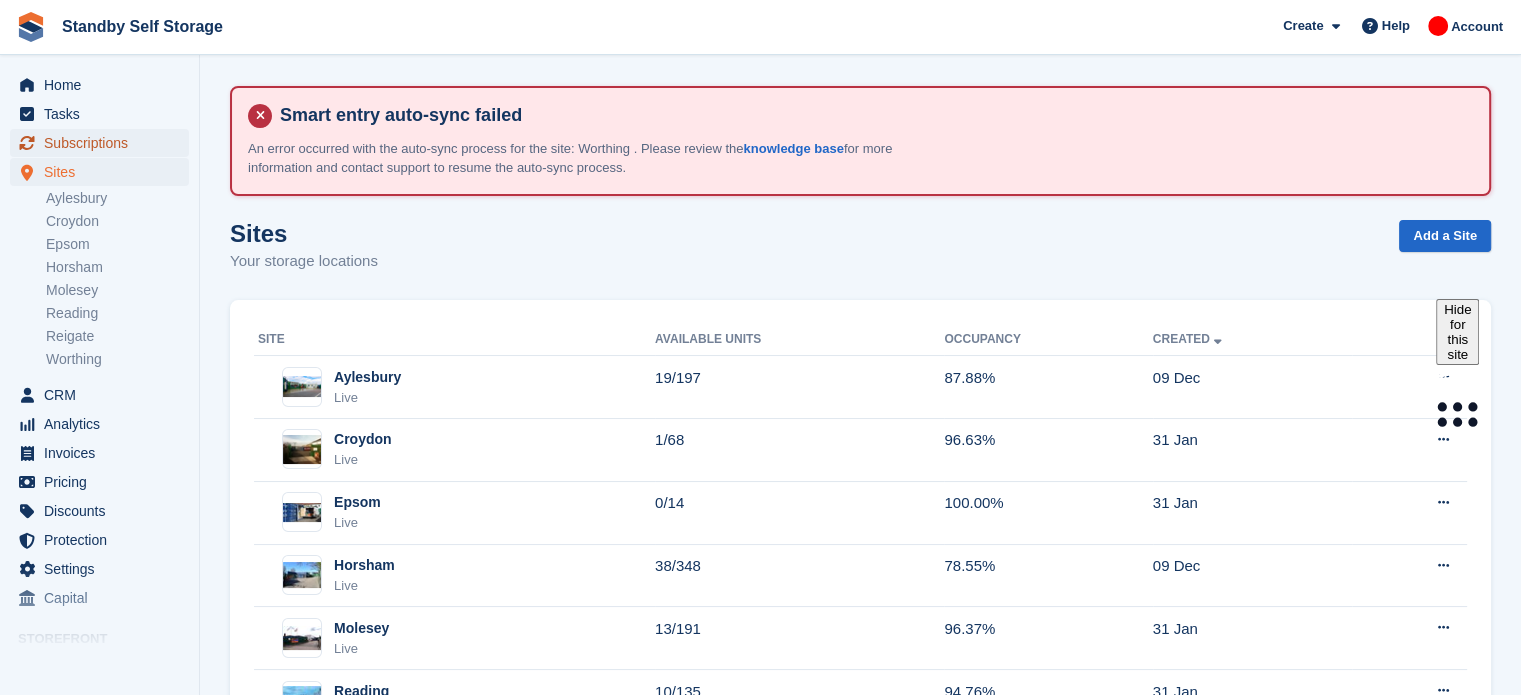 click on "Subscriptions" at bounding box center [104, 143] 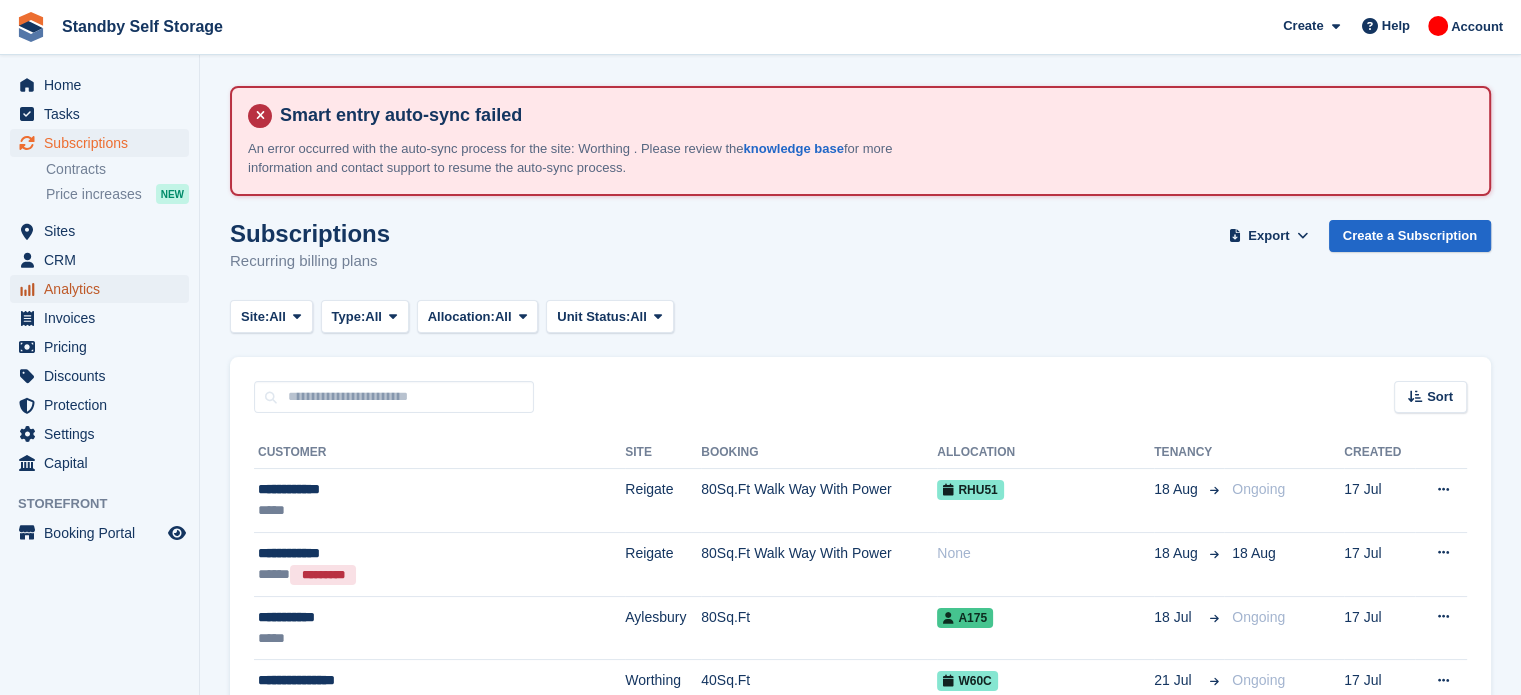 click on "Analytics" at bounding box center [104, 289] 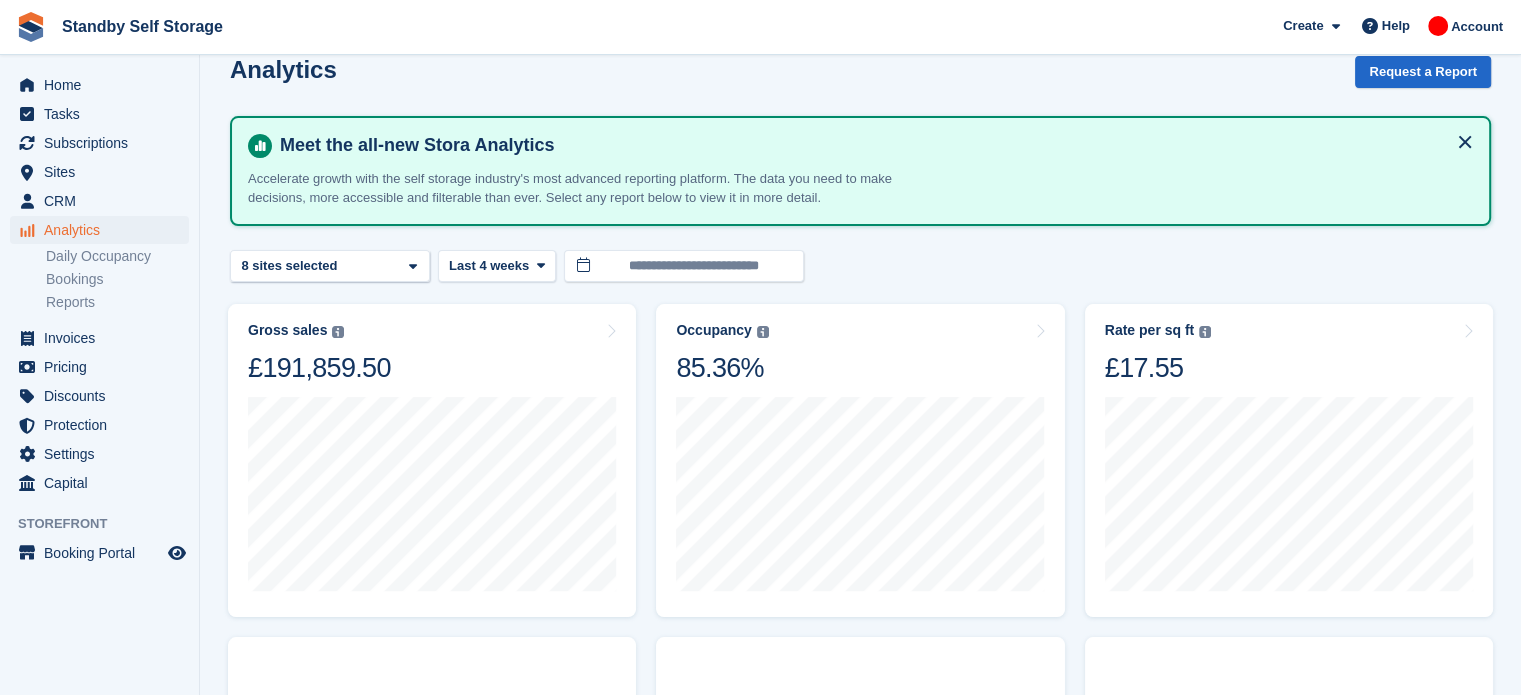 scroll, scrollTop: 175, scrollLeft: 0, axis: vertical 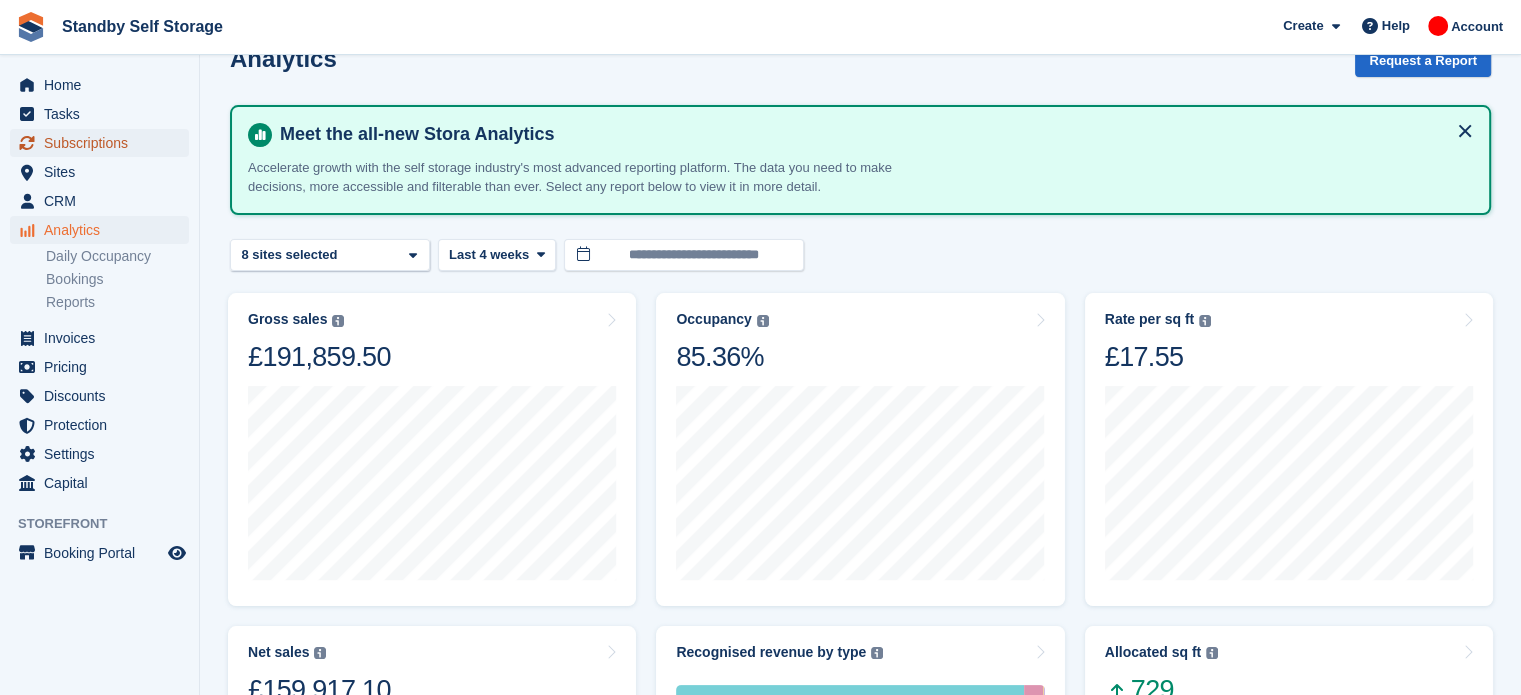 click on "Subscriptions" at bounding box center [104, 143] 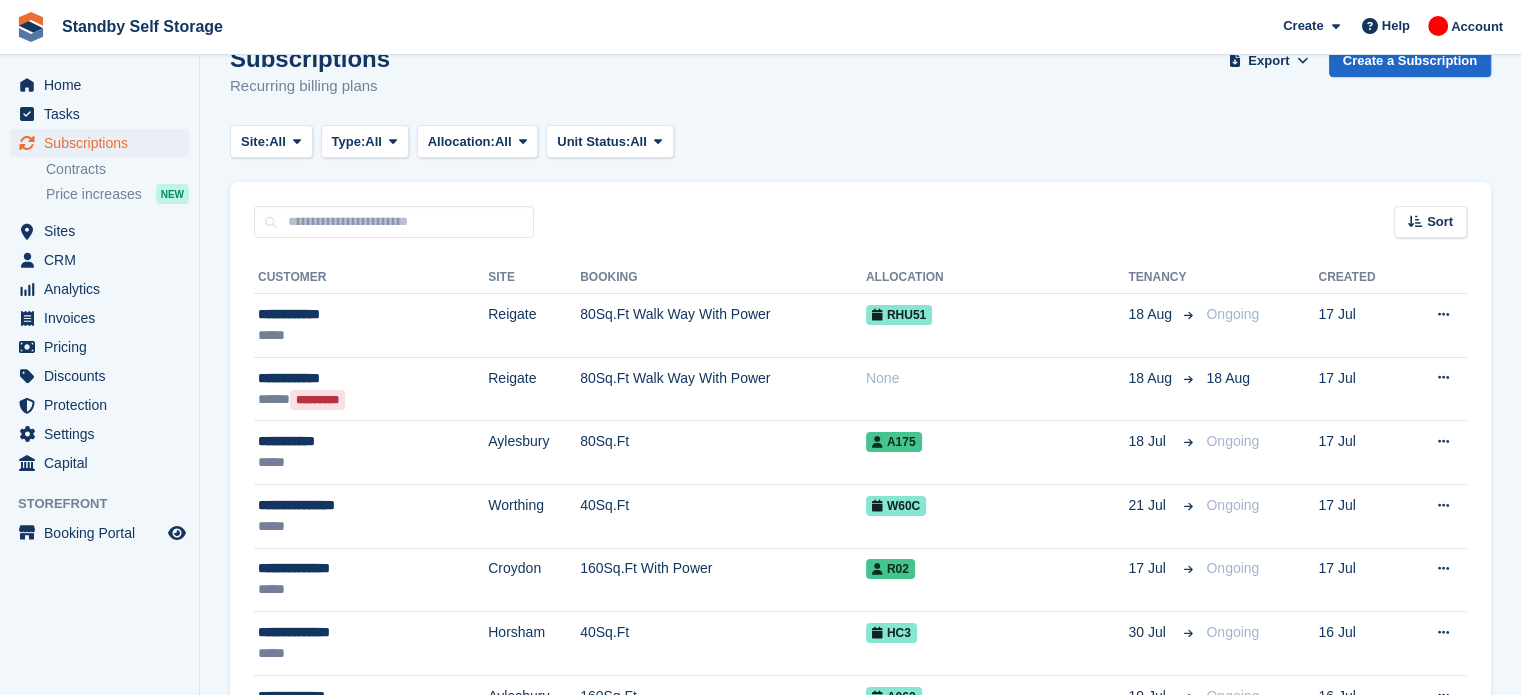 scroll, scrollTop: 0, scrollLeft: 0, axis: both 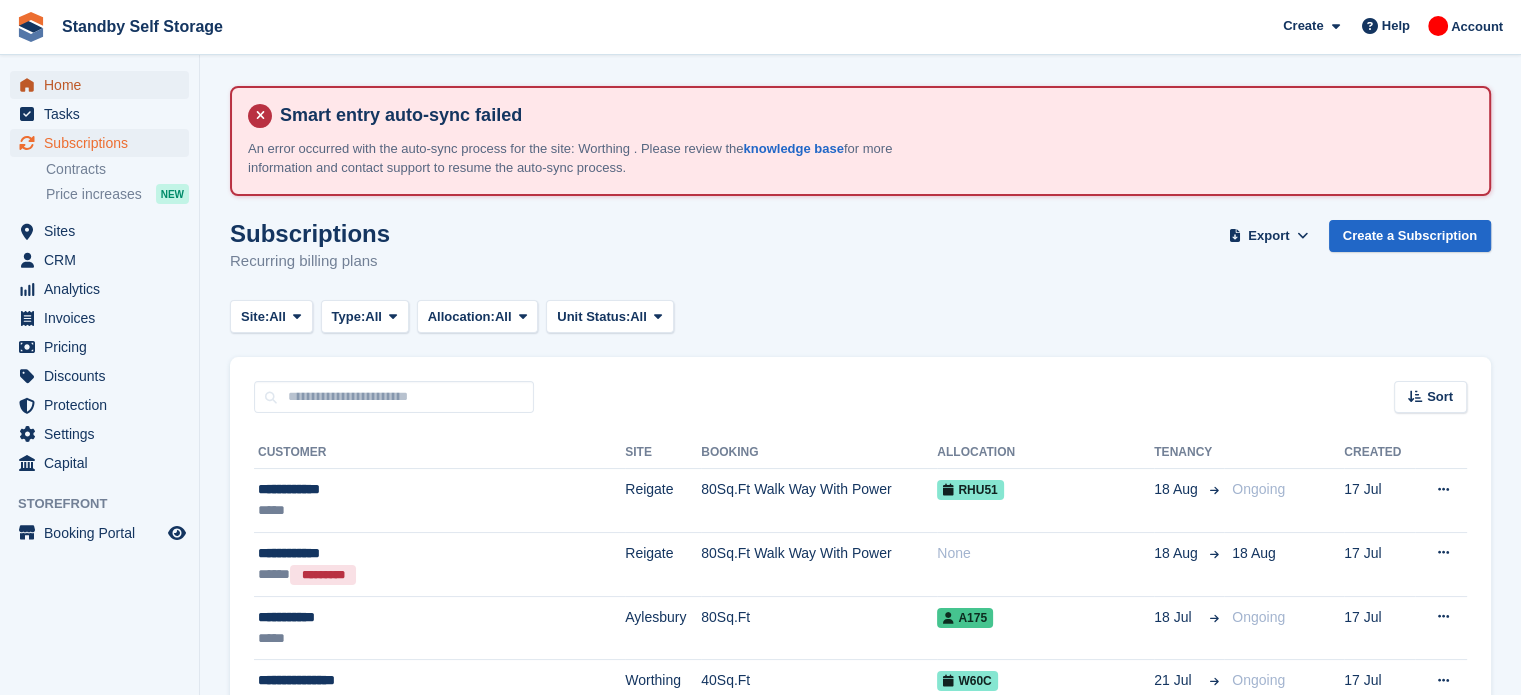 click on "Home" at bounding box center (104, 85) 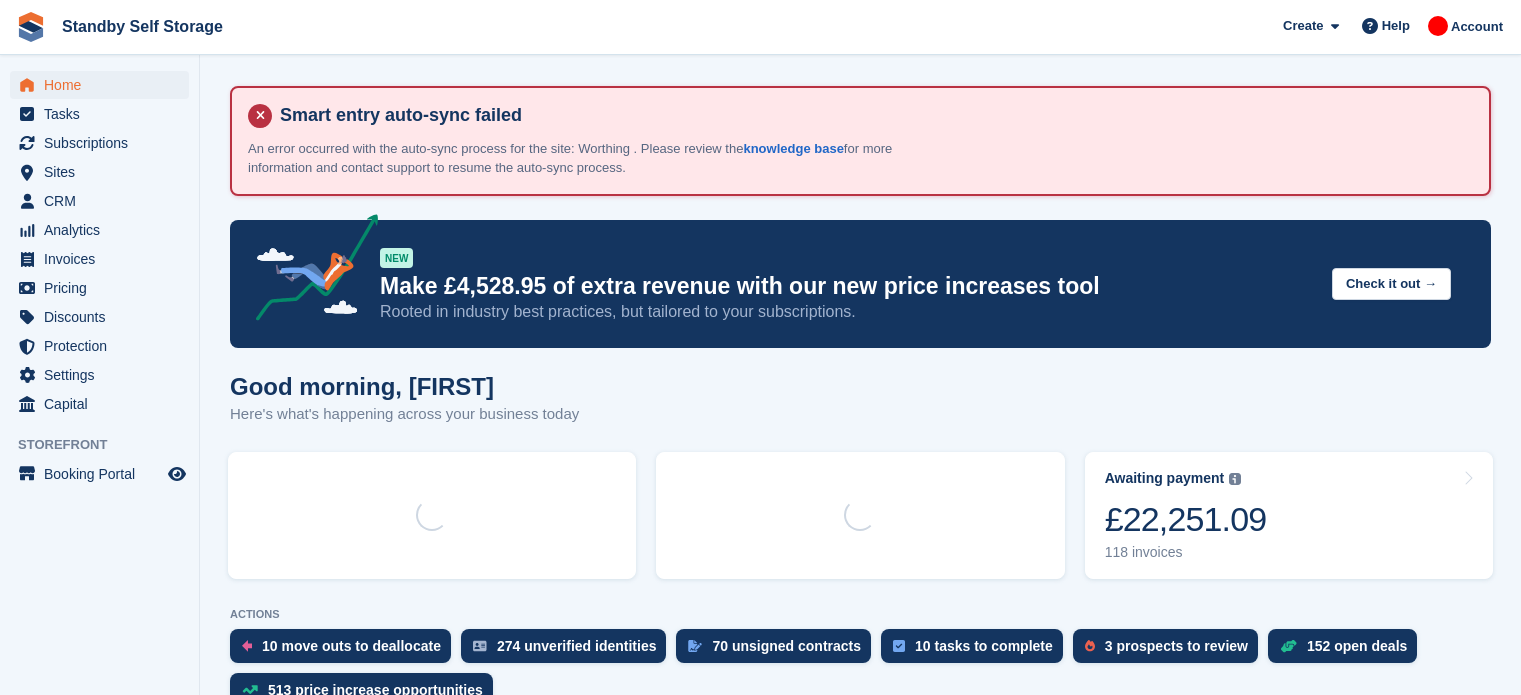 scroll, scrollTop: 0, scrollLeft: 0, axis: both 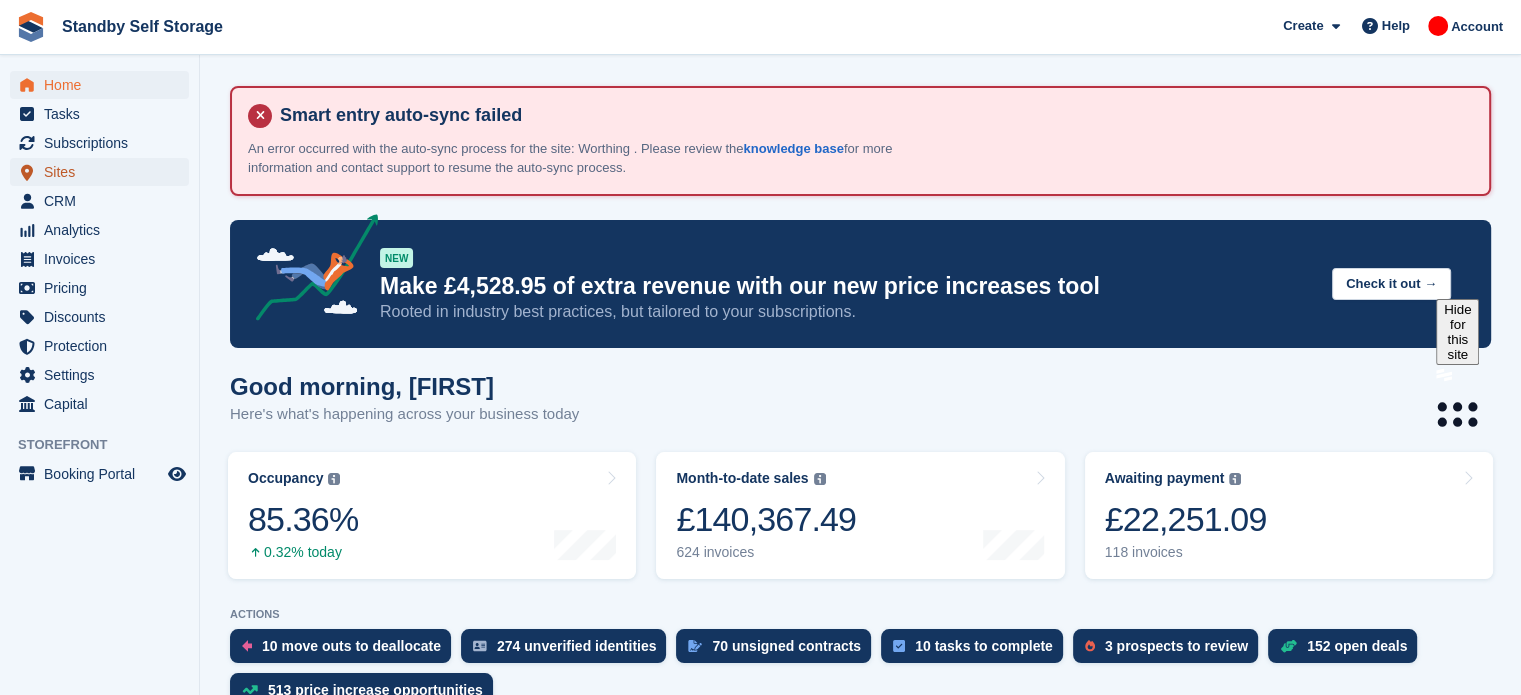 click on "Sites" at bounding box center (104, 172) 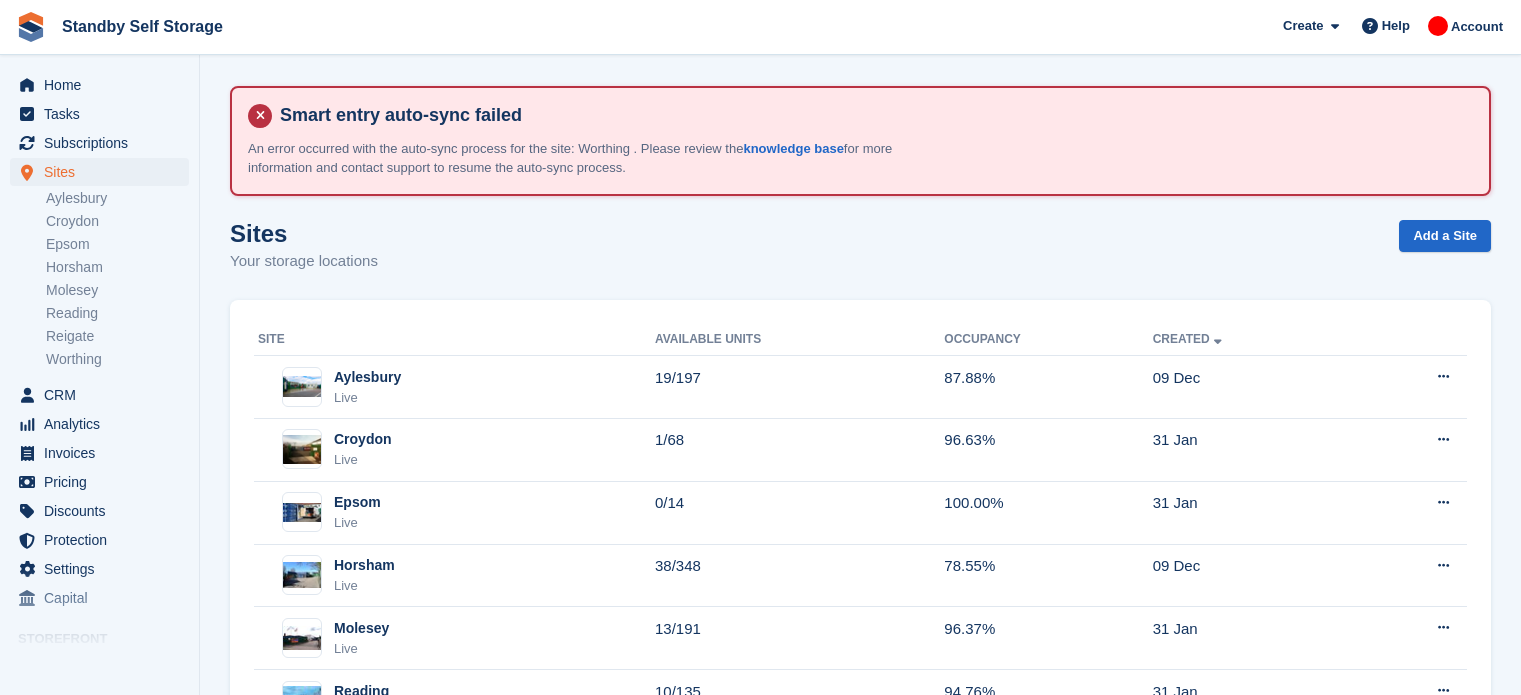 scroll, scrollTop: 0, scrollLeft: 0, axis: both 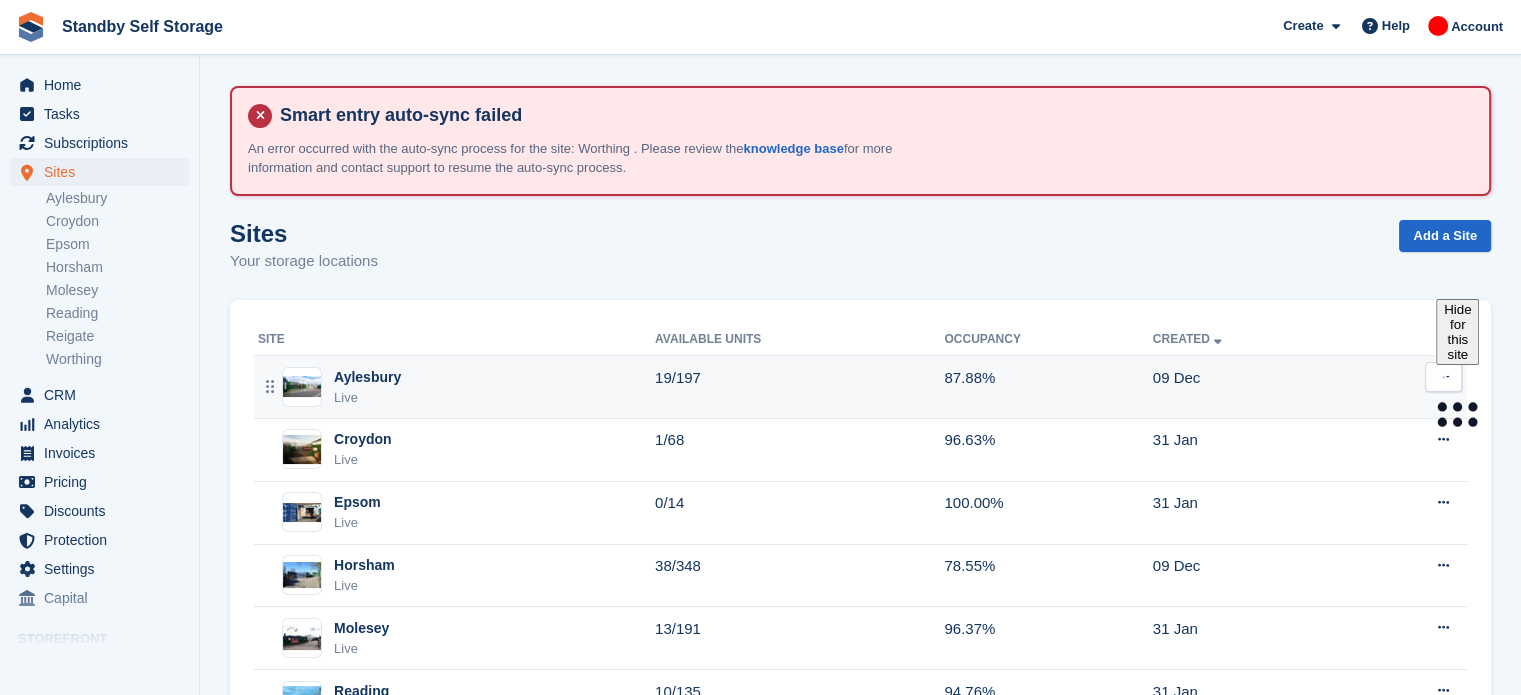 click on "Aylesbury
Live" at bounding box center [456, 387] 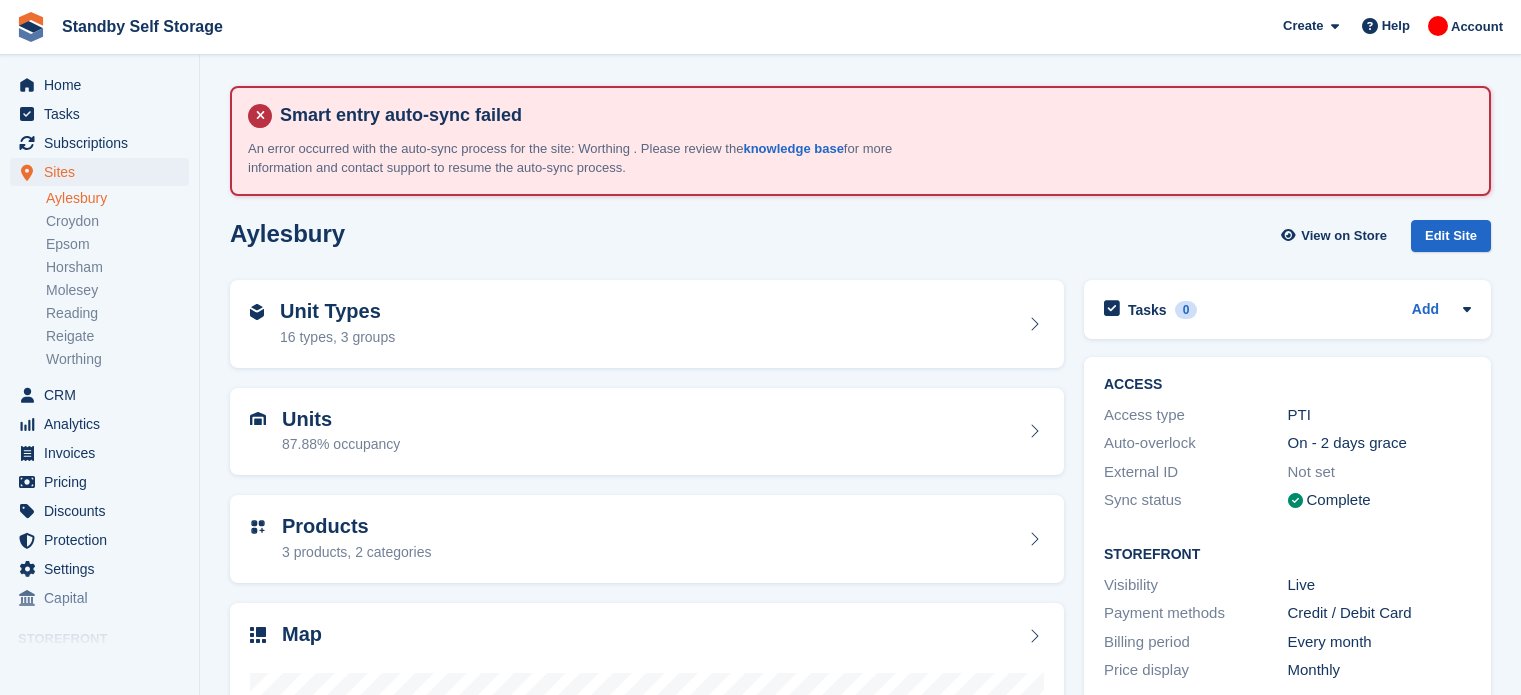 scroll, scrollTop: 0, scrollLeft: 0, axis: both 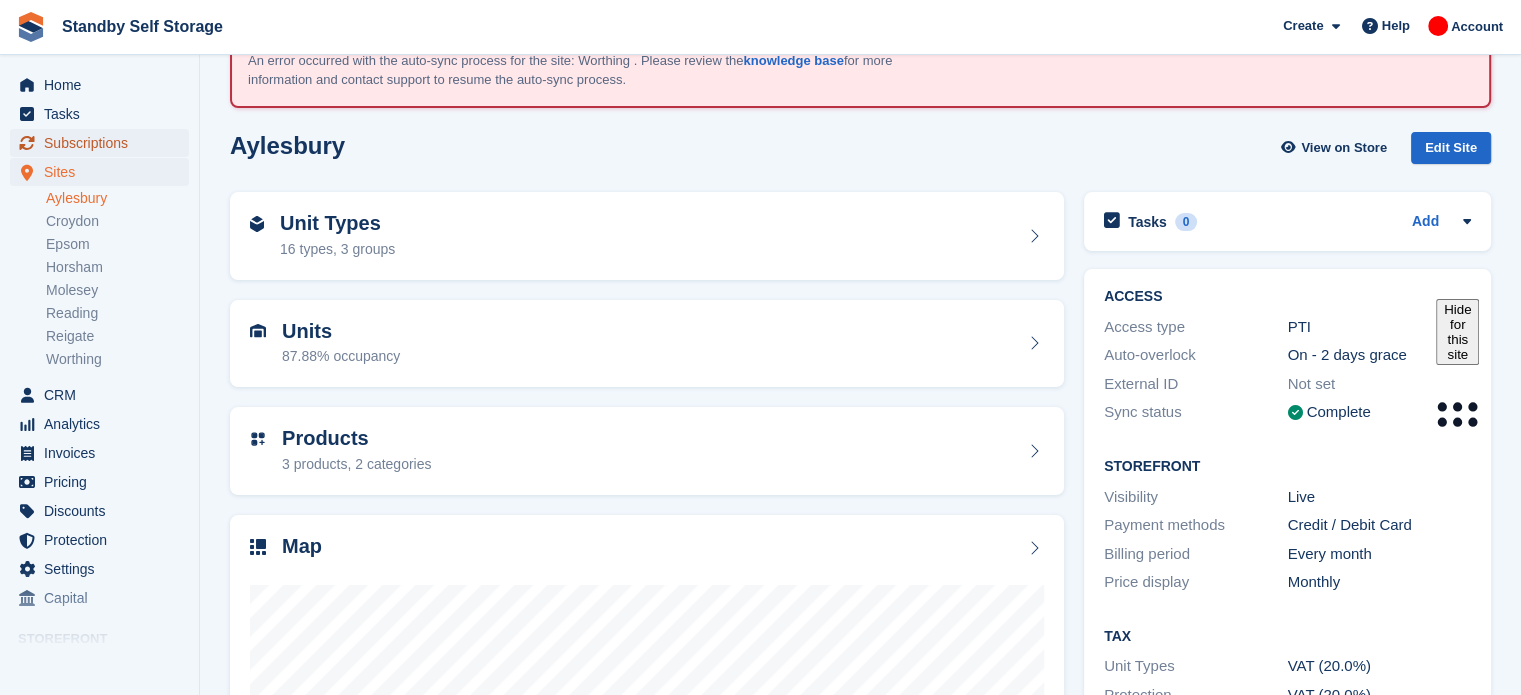 click on "Subscriptions" at bounding box center (104, 143) 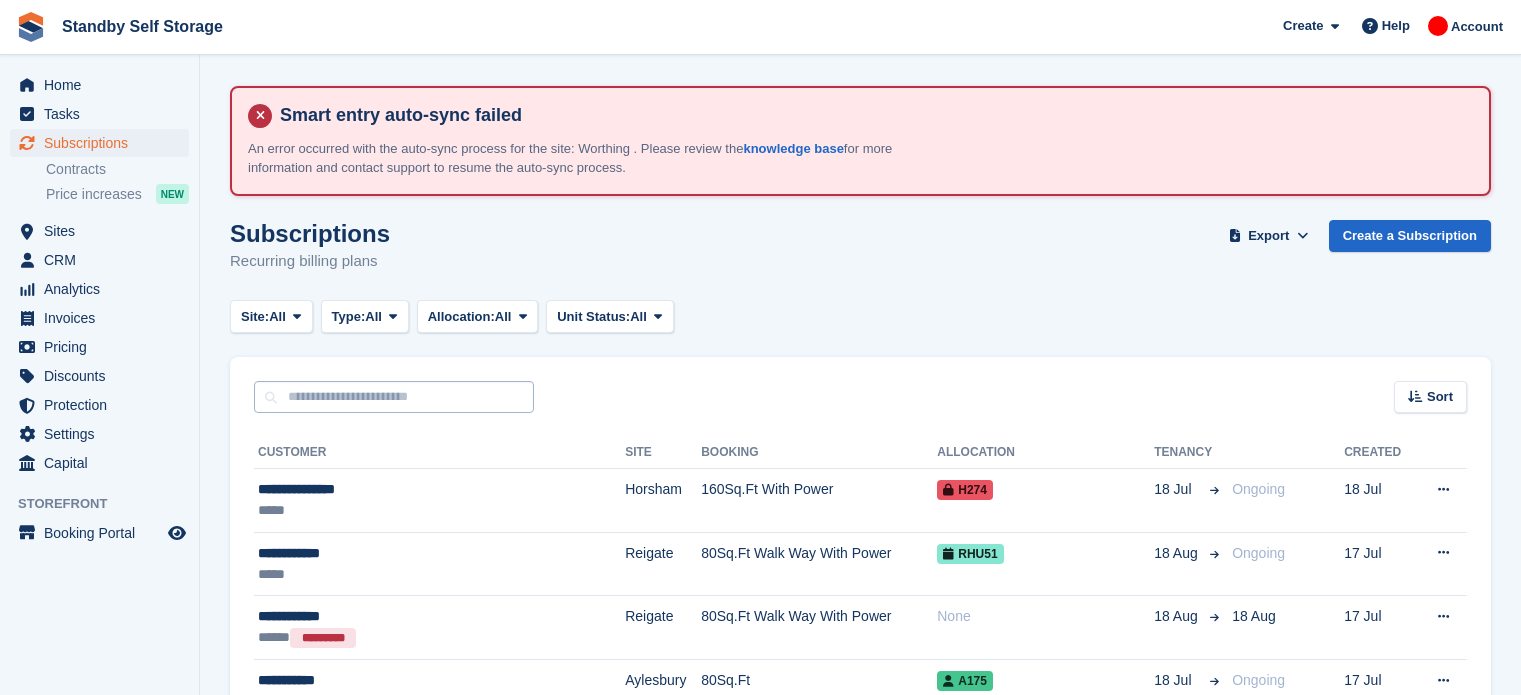scroll, scrollTop: 0, scrollLeft: 0, axis: both 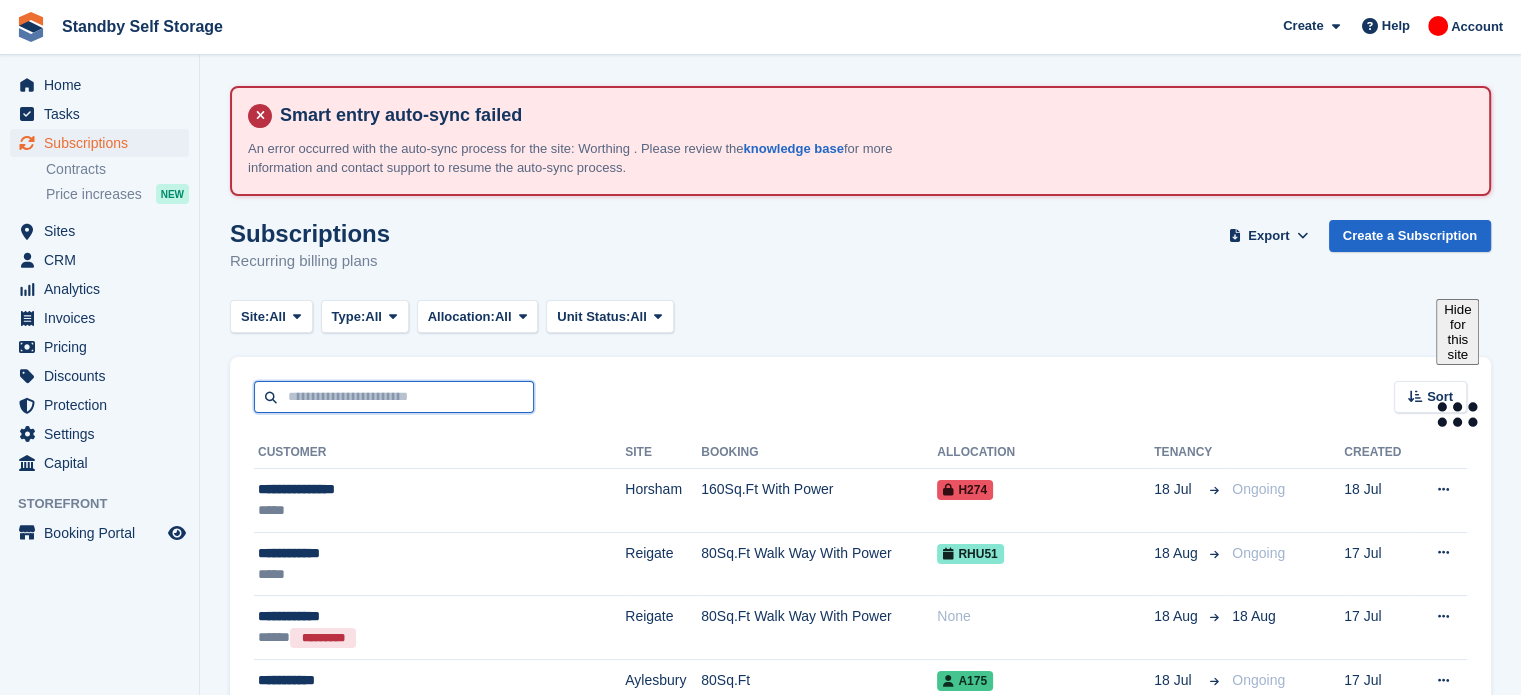 click at bounding box center [394, 397] 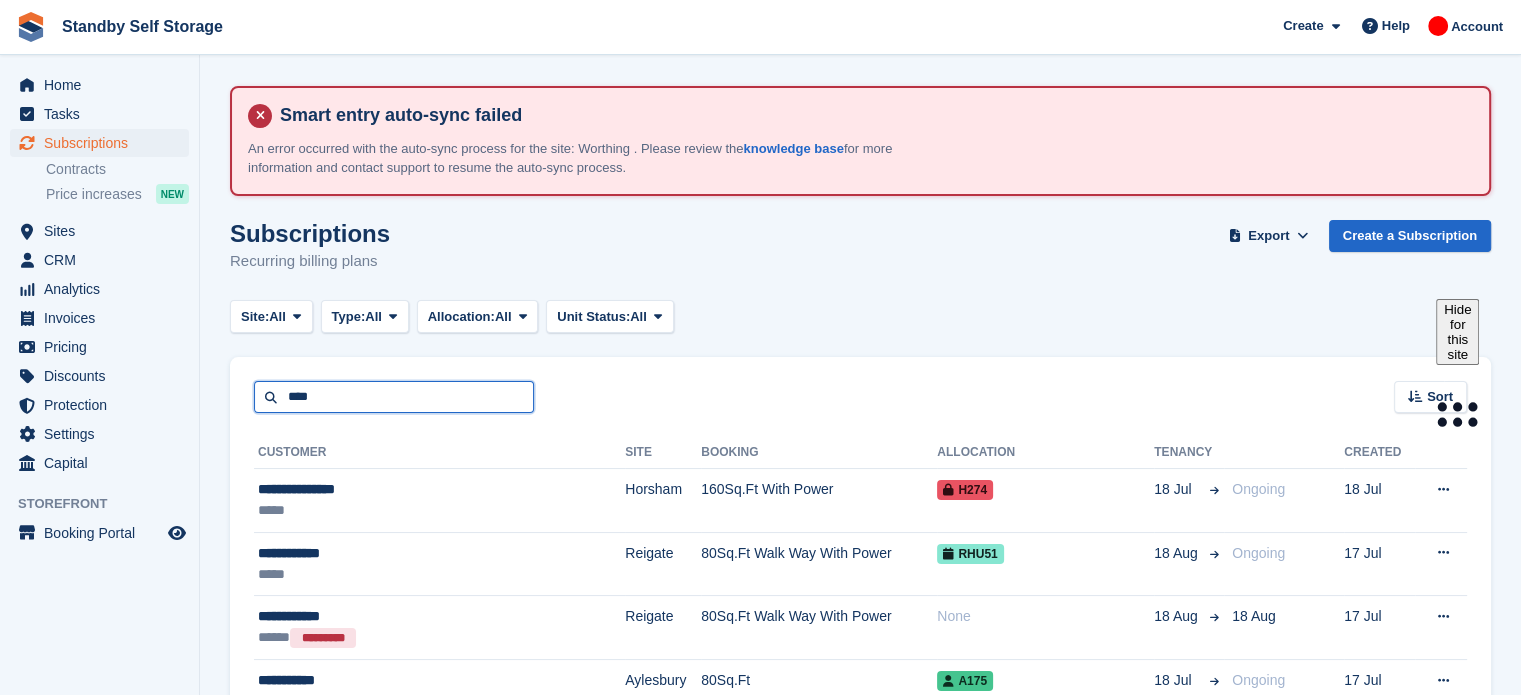 type on "****" 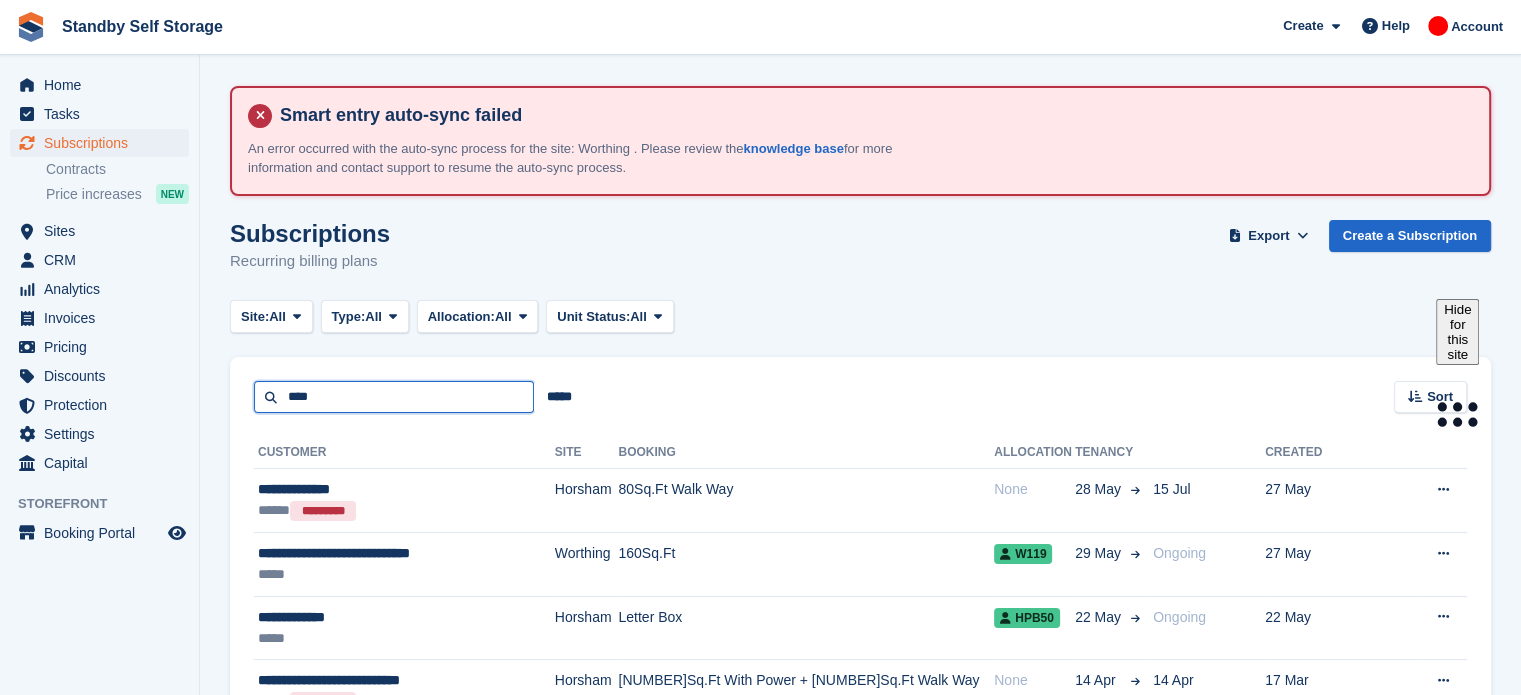 click on "****" at bounding box center [394, 397] 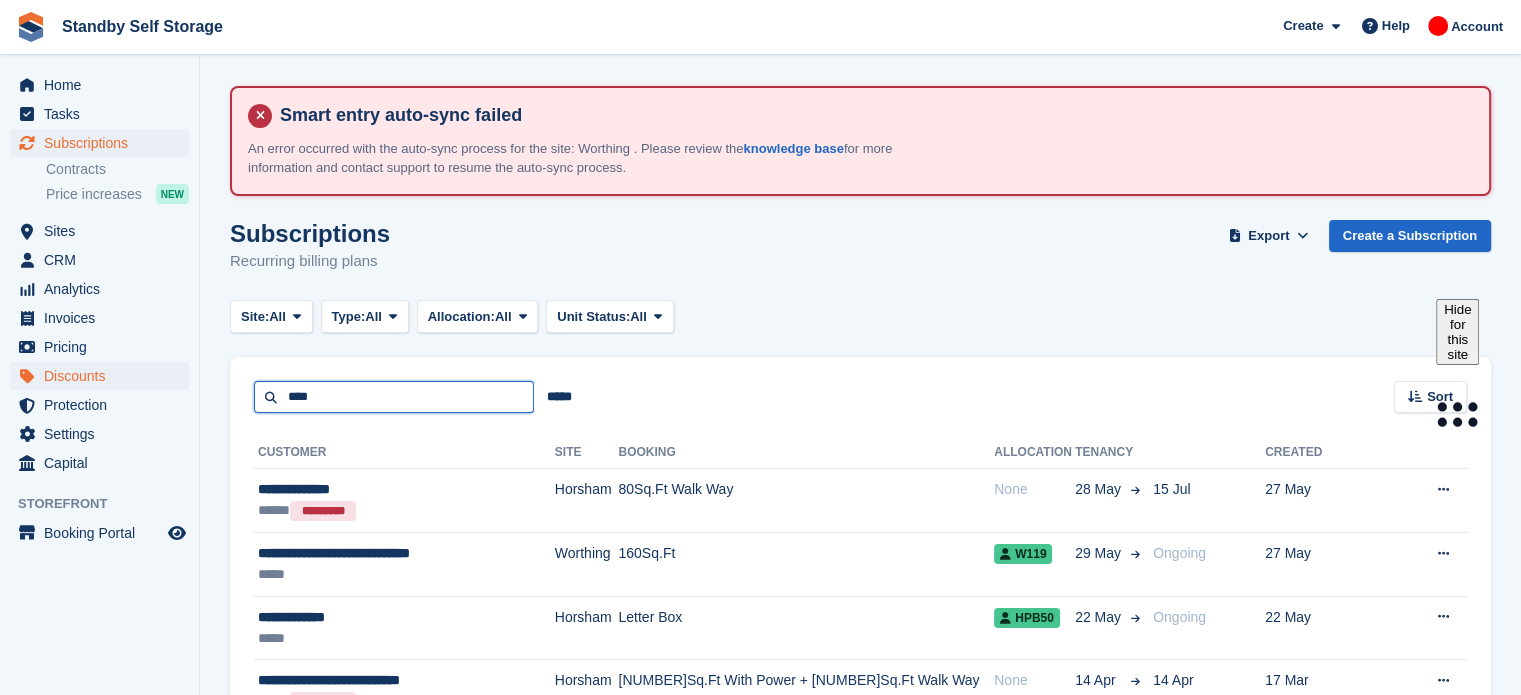 drag, startPoint x: 396, startPoint y: 397, endPoint x: 176, endPoint y: 379, distance: 220.73514 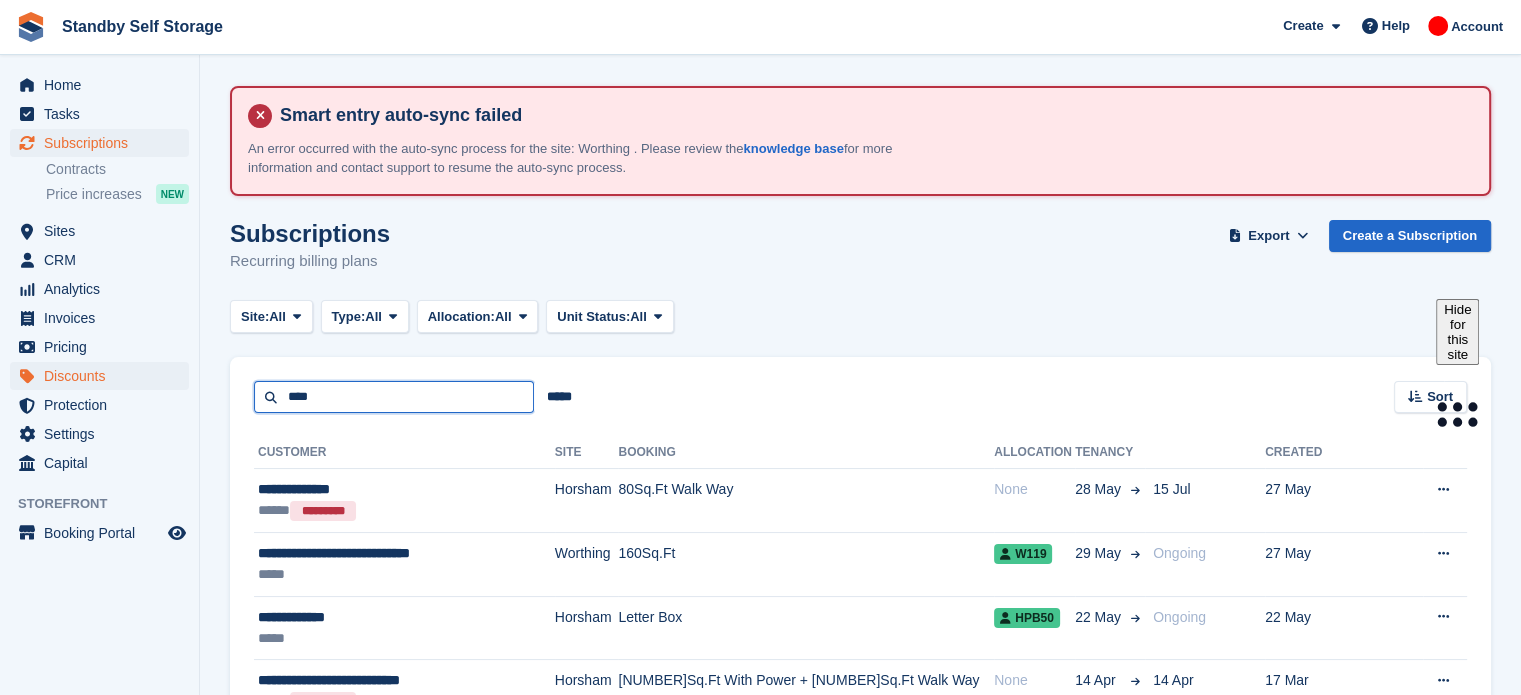 type on "****" 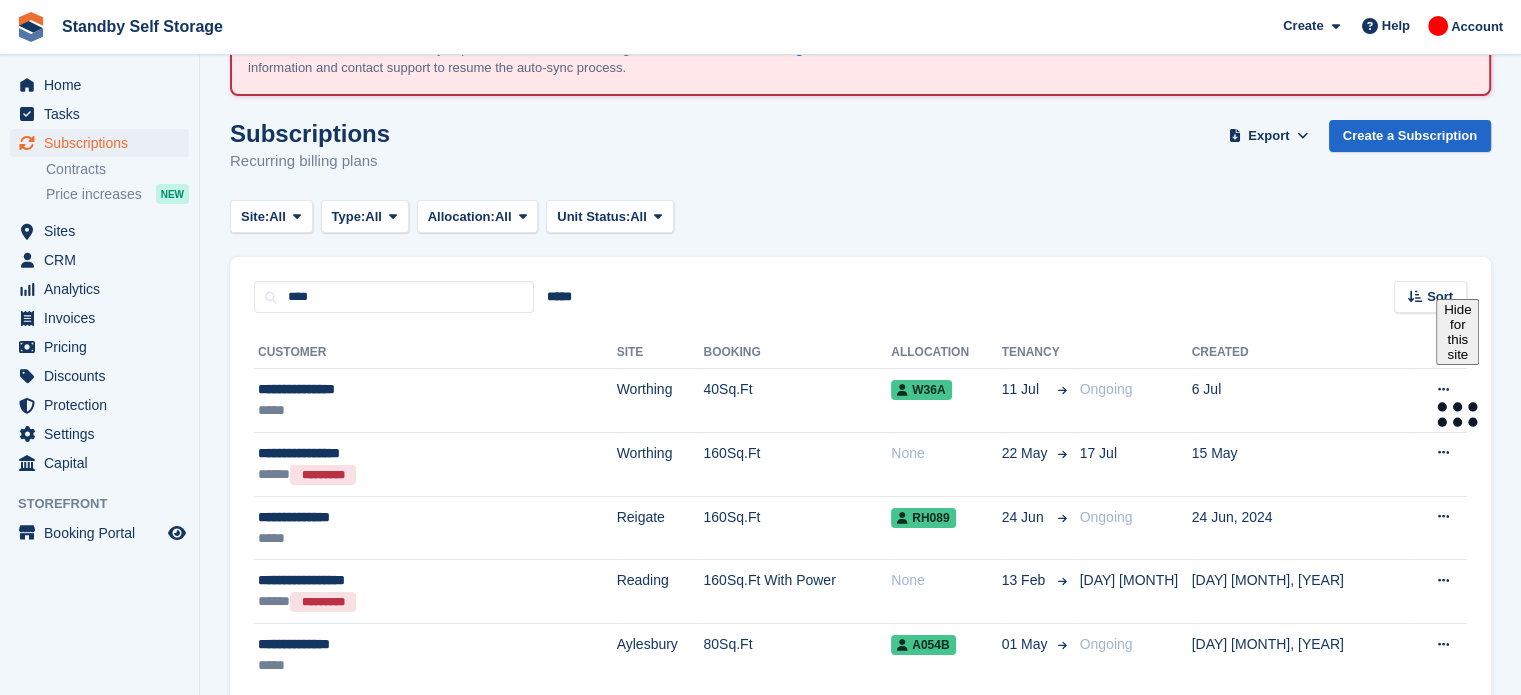 scroll, scrollTop: 151, scrollLeft: 0, axis: vertical 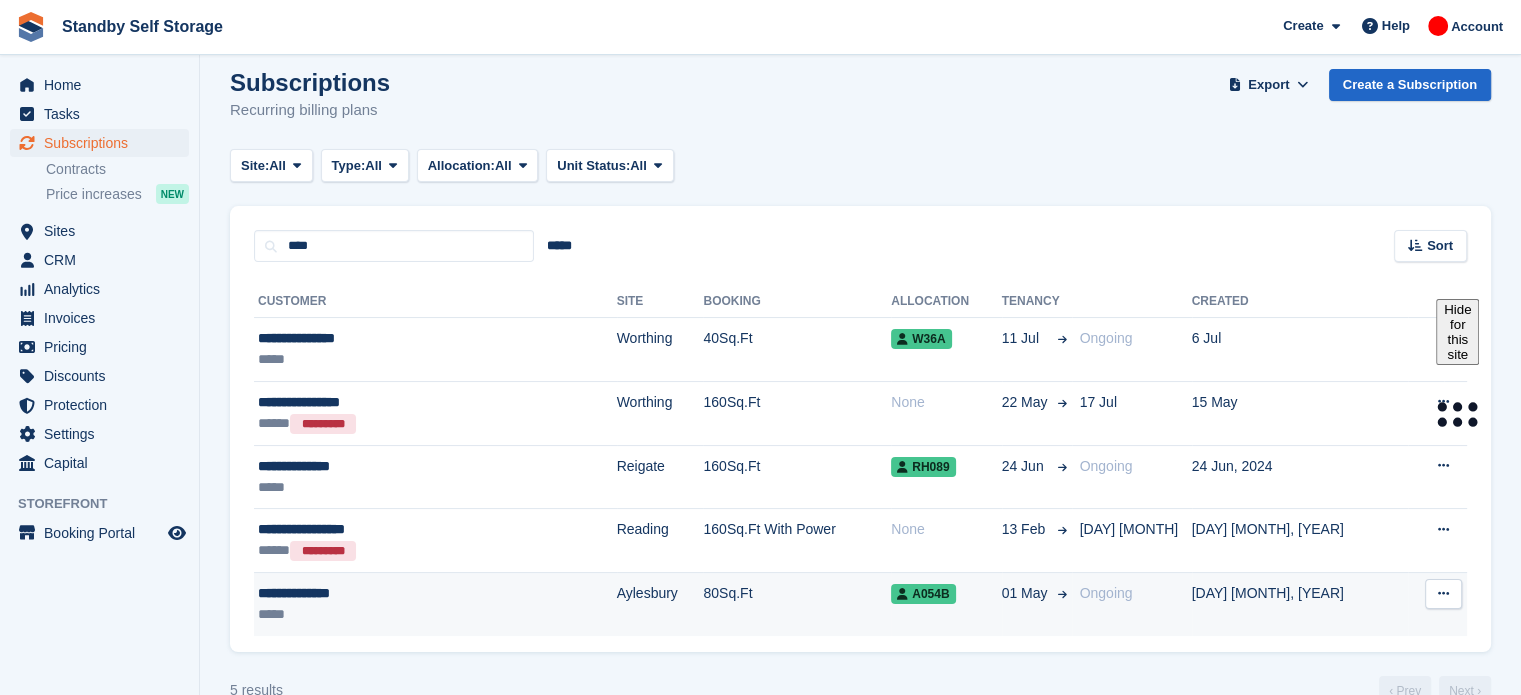 click on "Aylesbury" at bounding box center [660, 604] 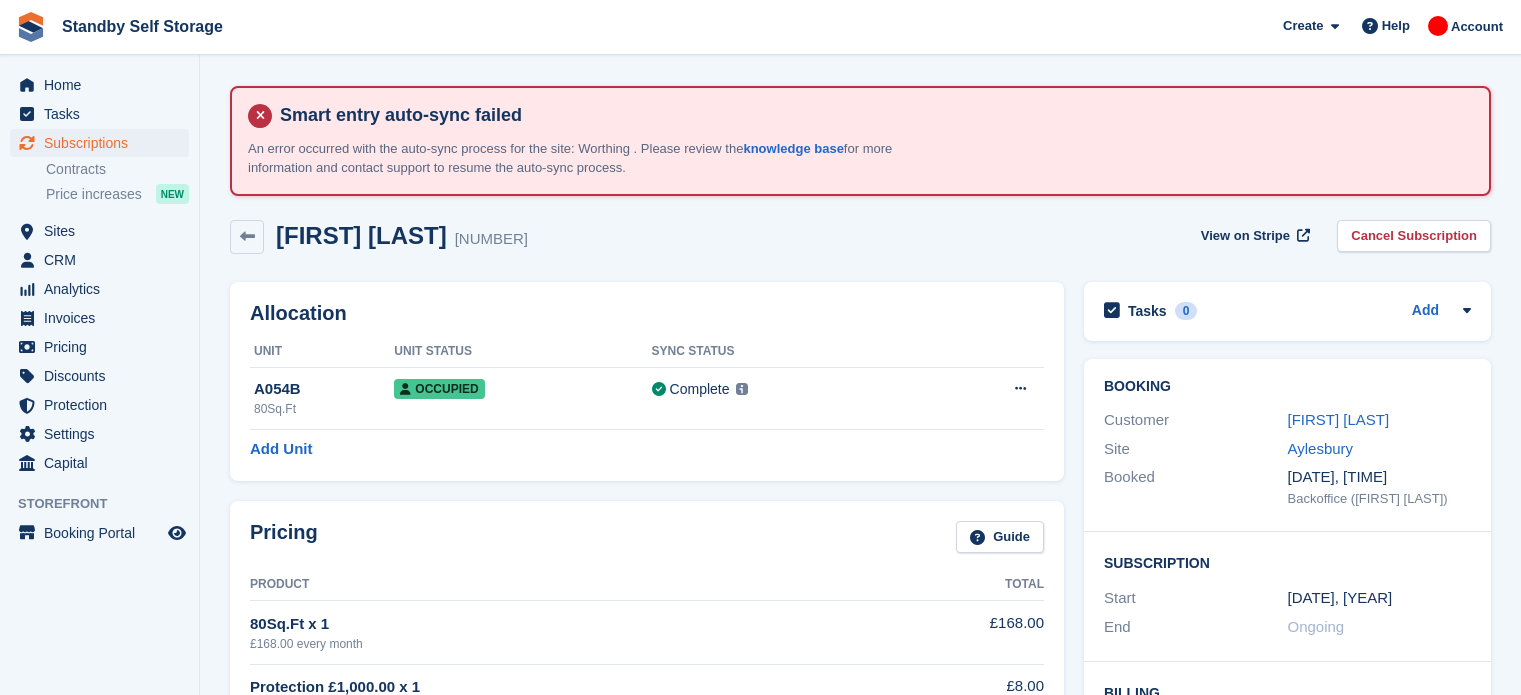 scroll, scrollTop: 0, scrollLeft: 0, axis: both 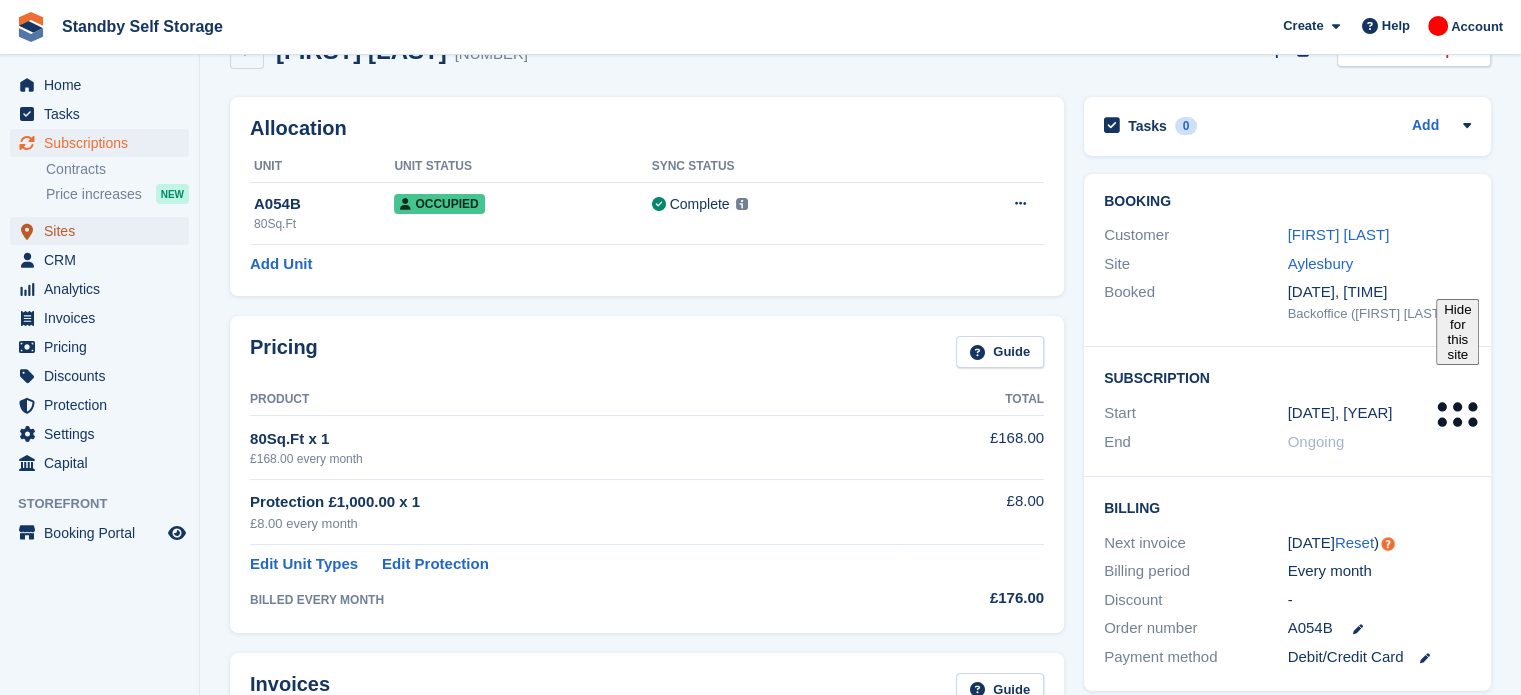 click on "Sites" at bounding box center (104, 231) 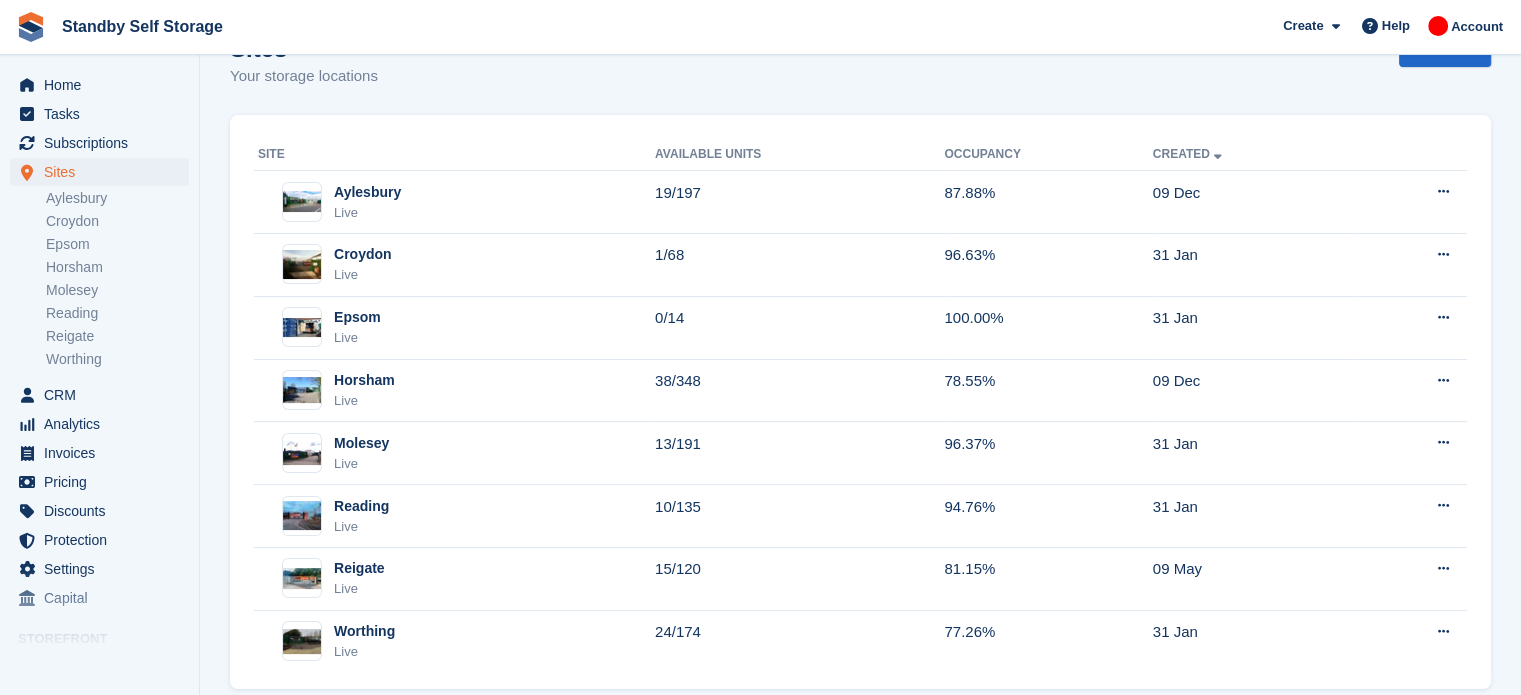 scroll, scrollTop: 0, scrollLeft: 0, axis: both 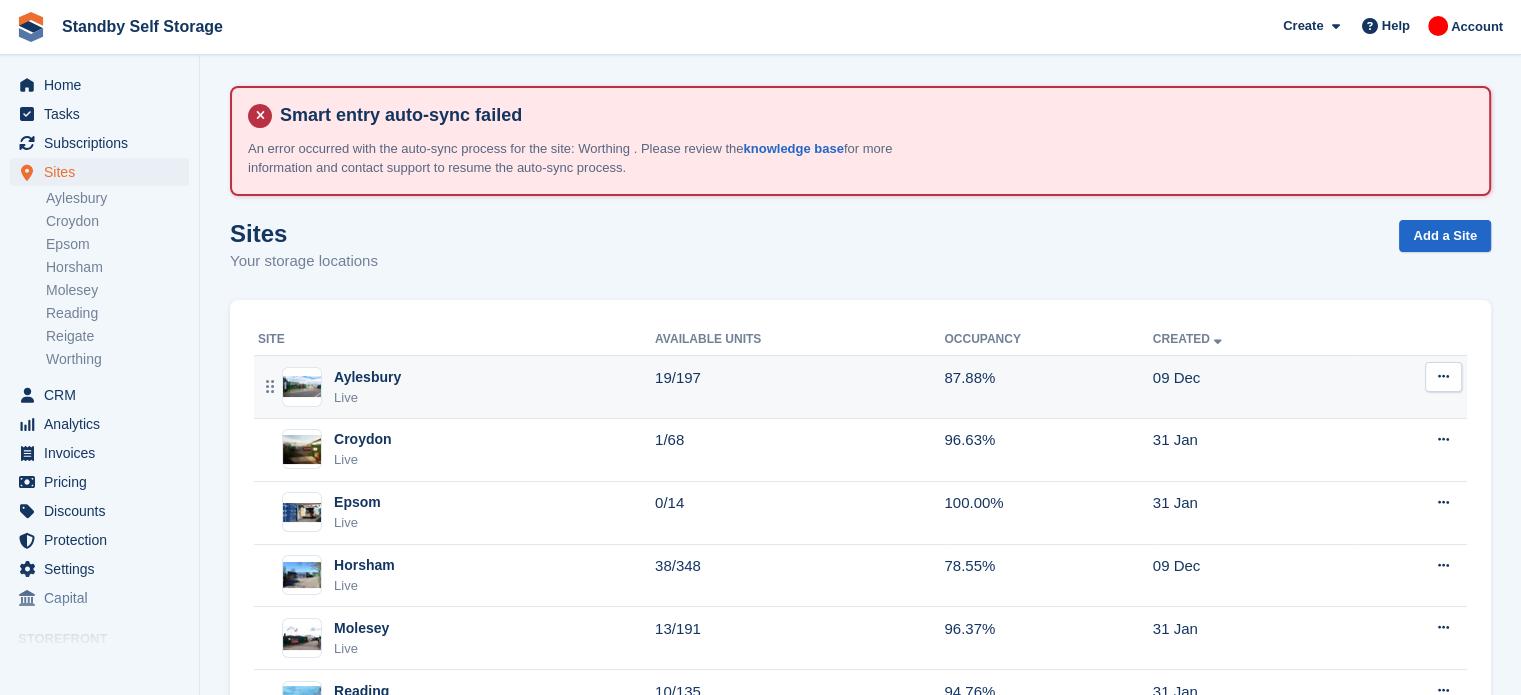 click on "Aylesbury
Live" at bounding box center [456, 387] 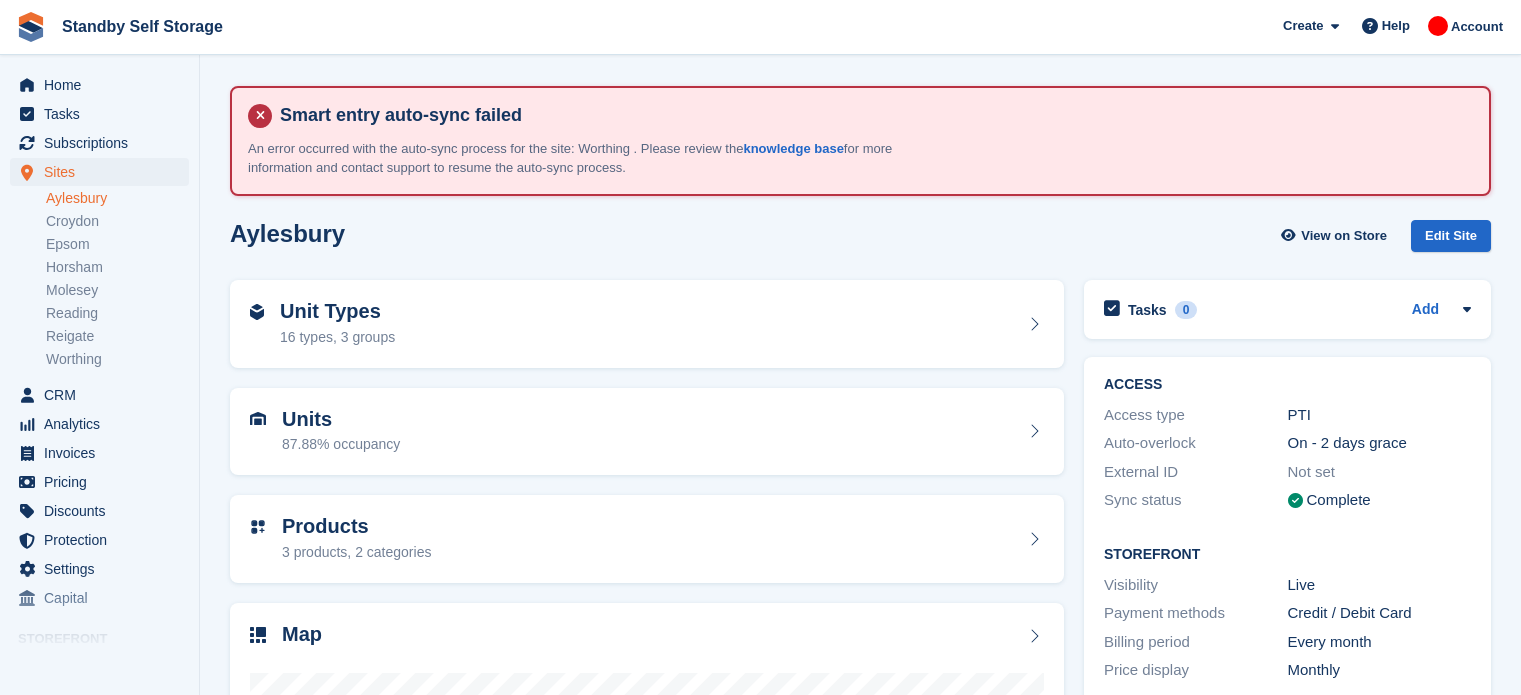 scroll, scrollTop: 0, scrollLeft: 0, axis: both 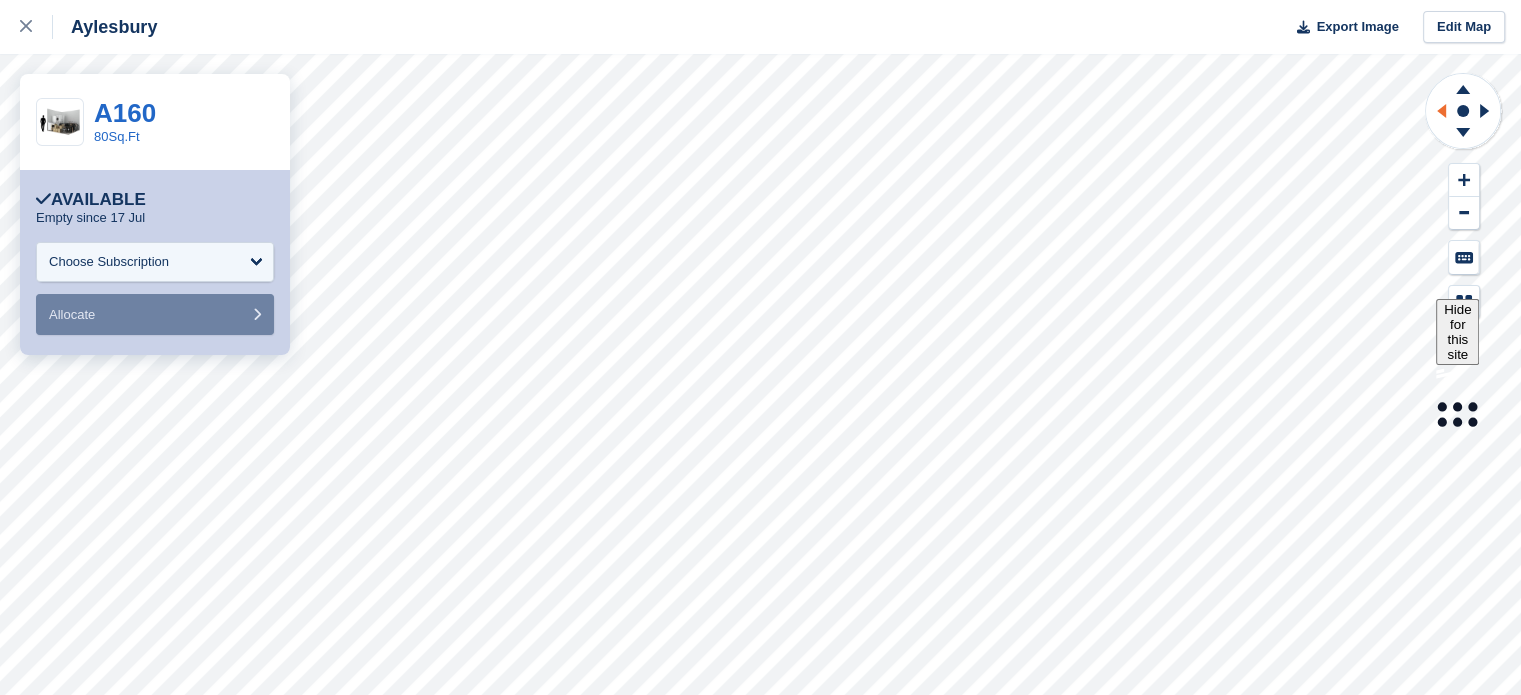 click 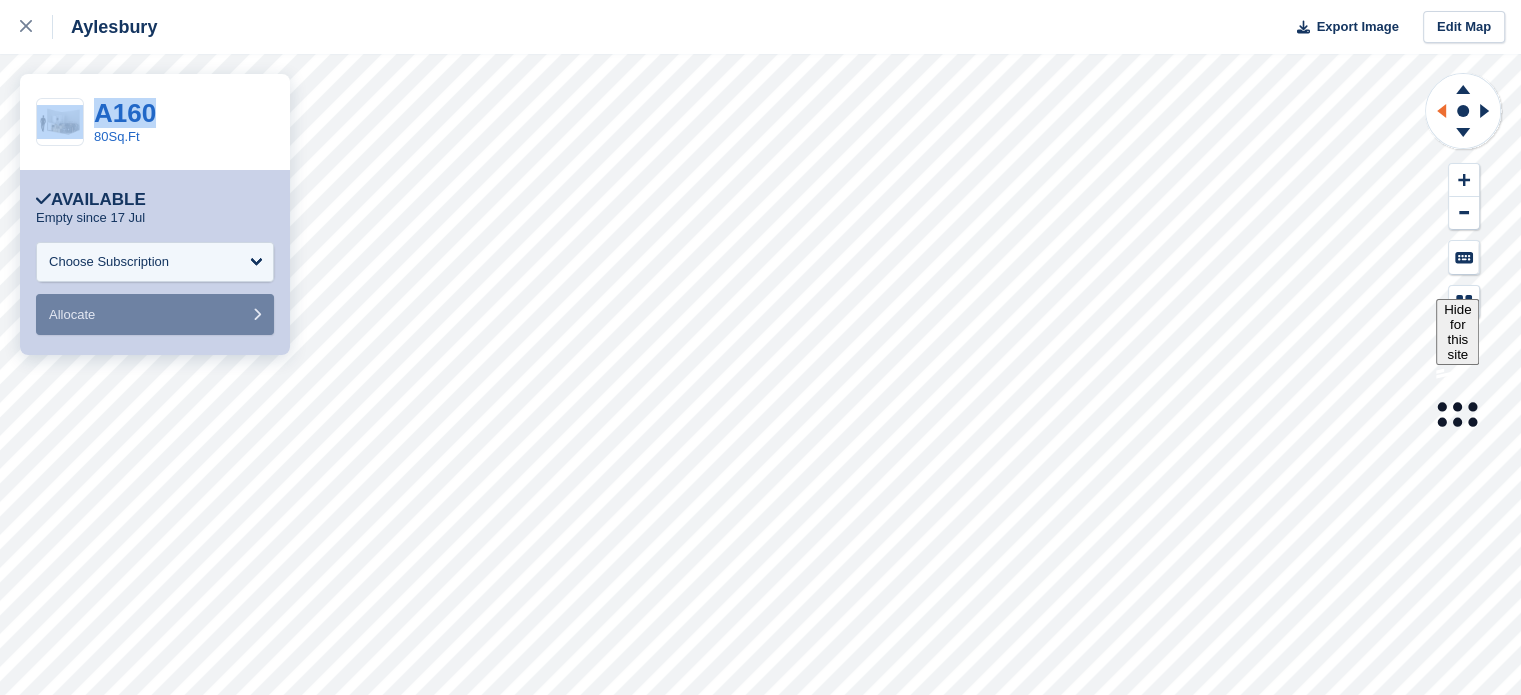 click 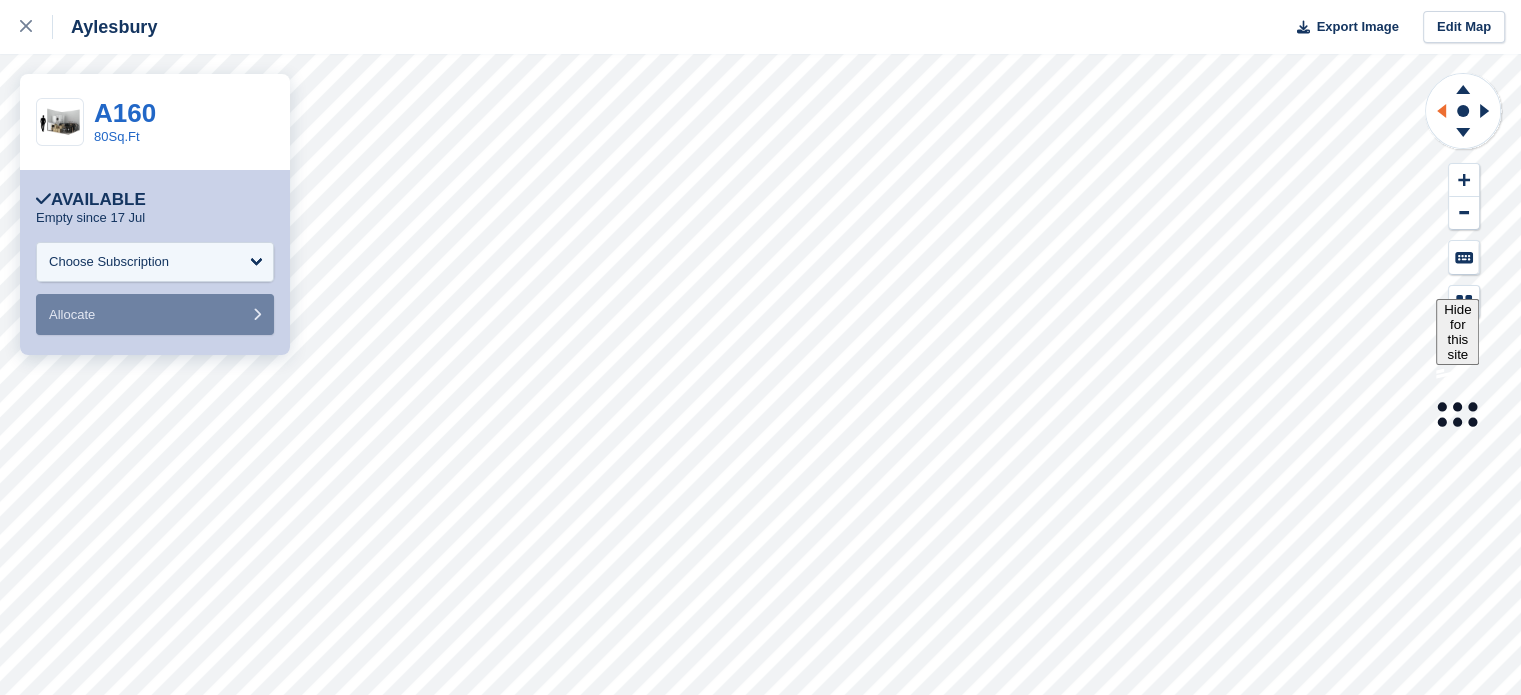 click 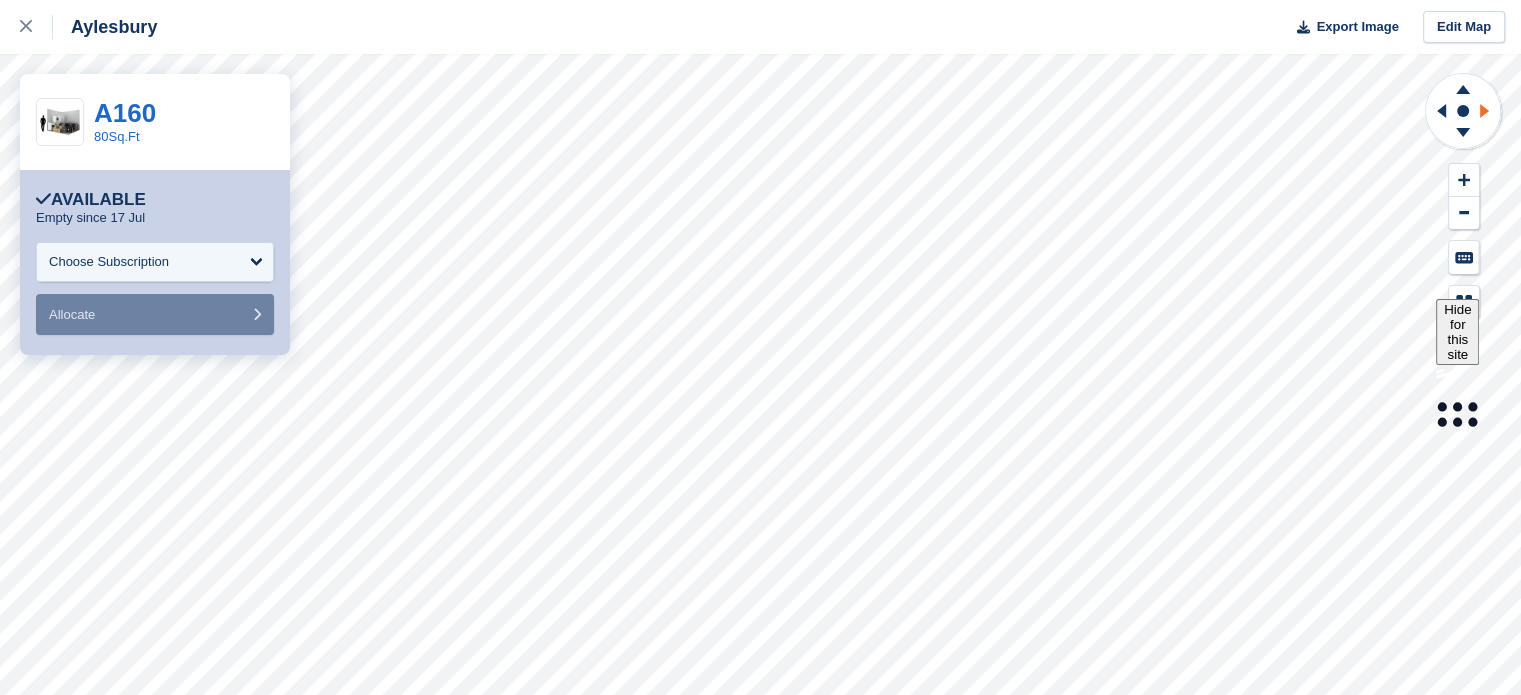 click 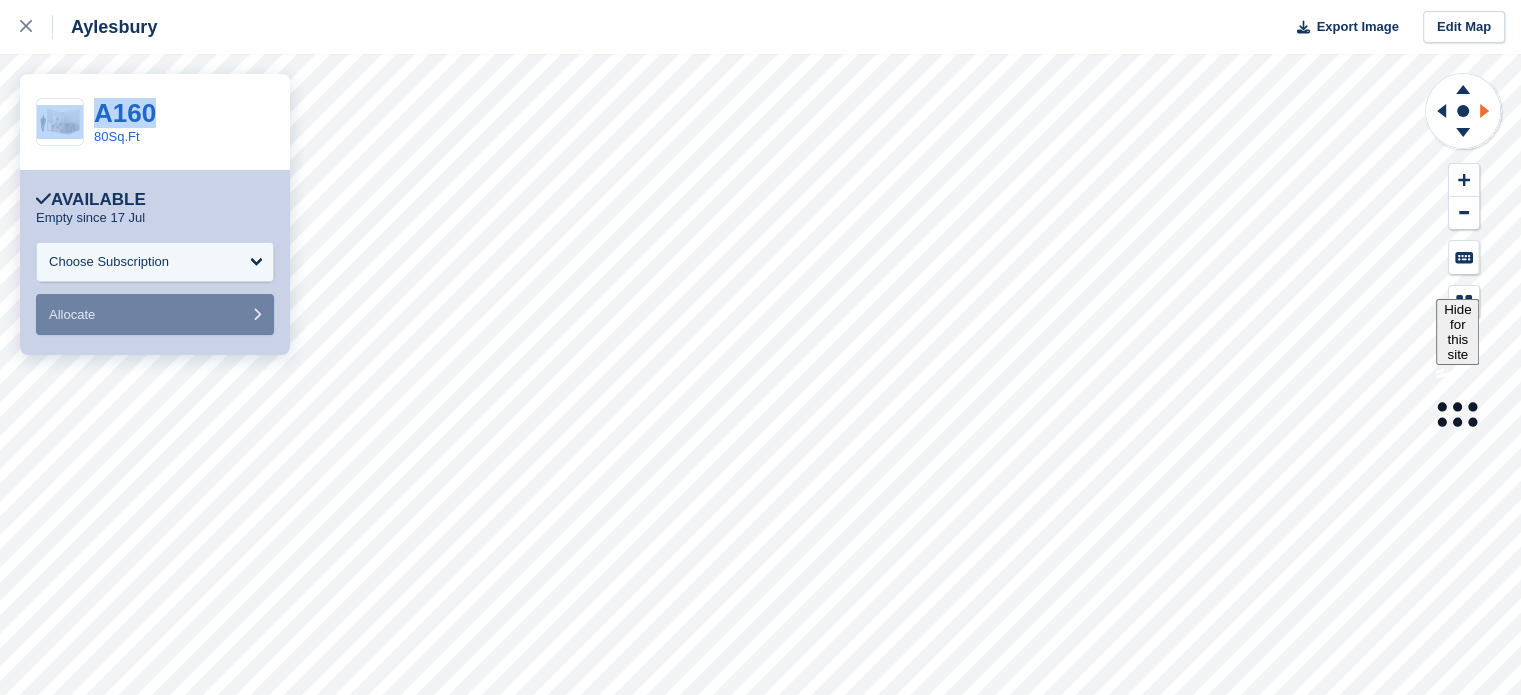 click 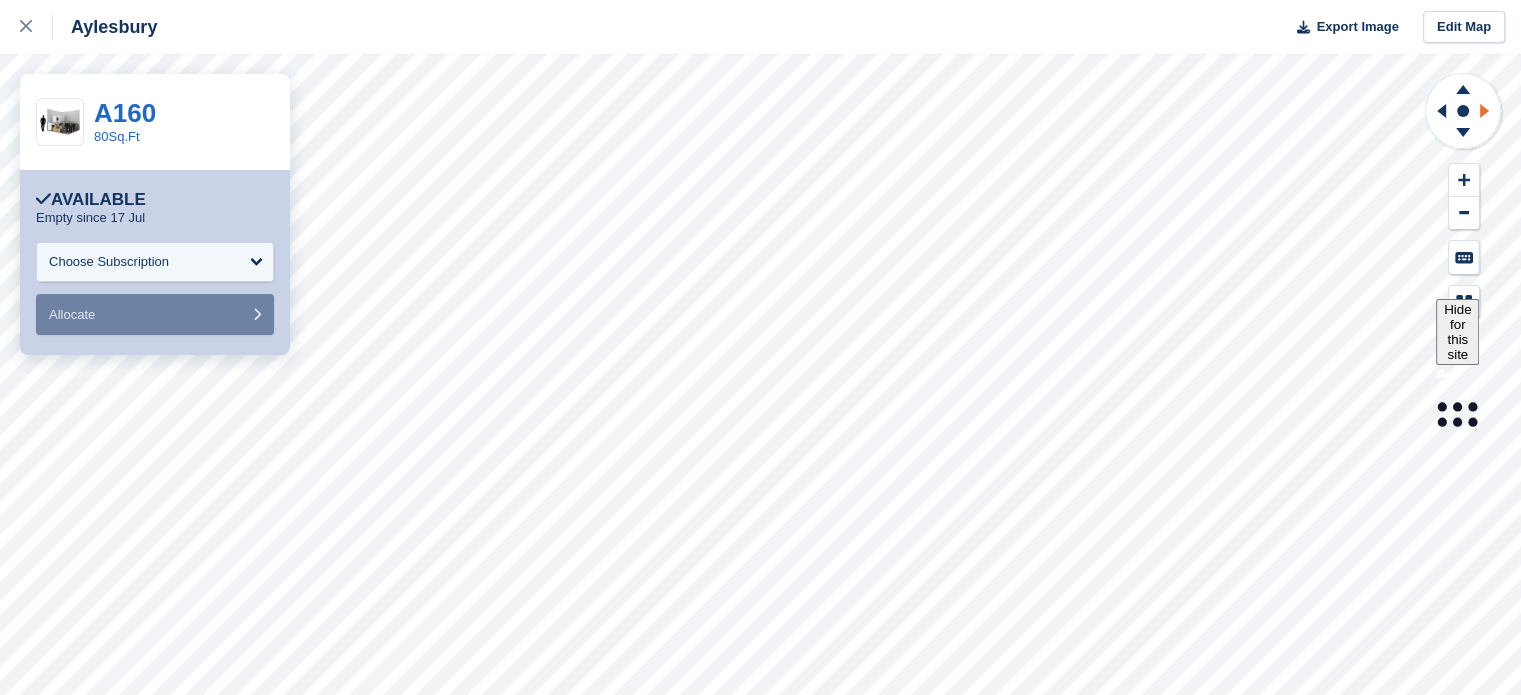 click 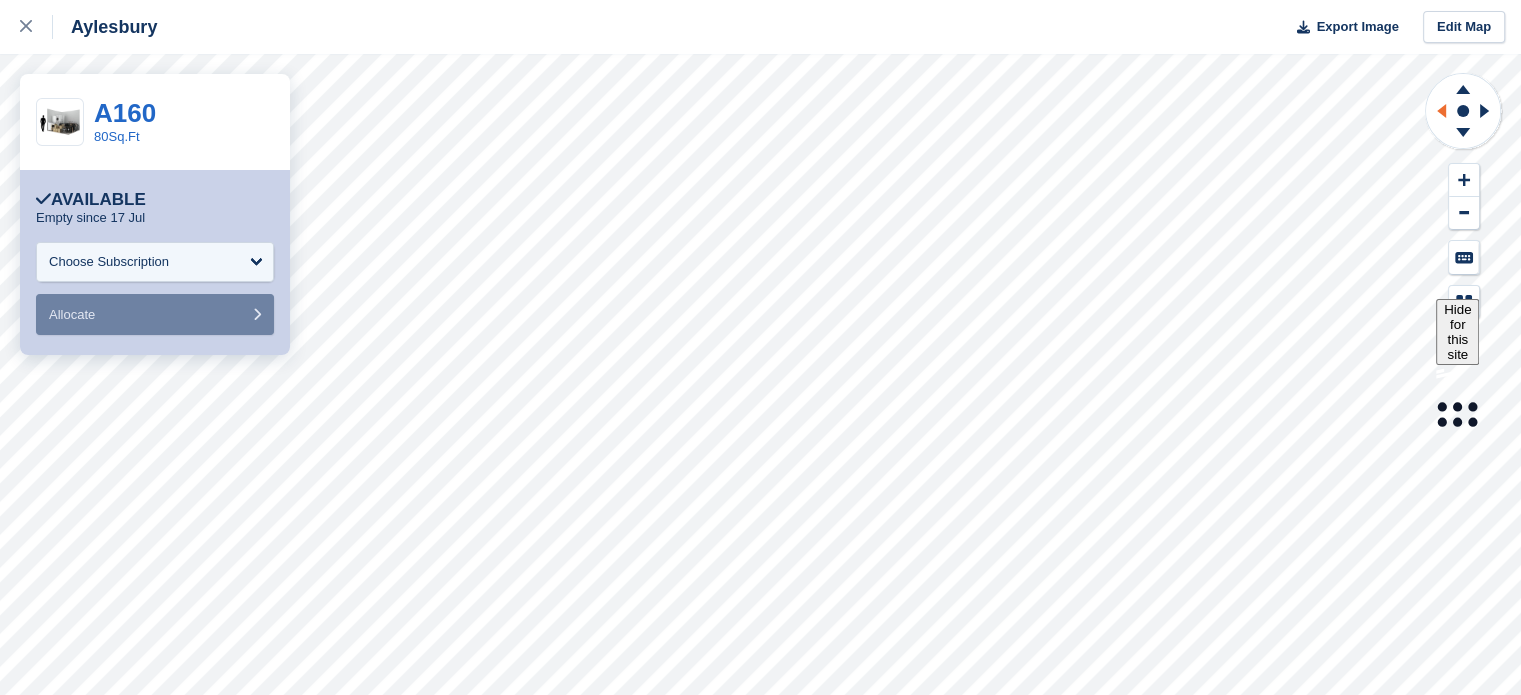 click 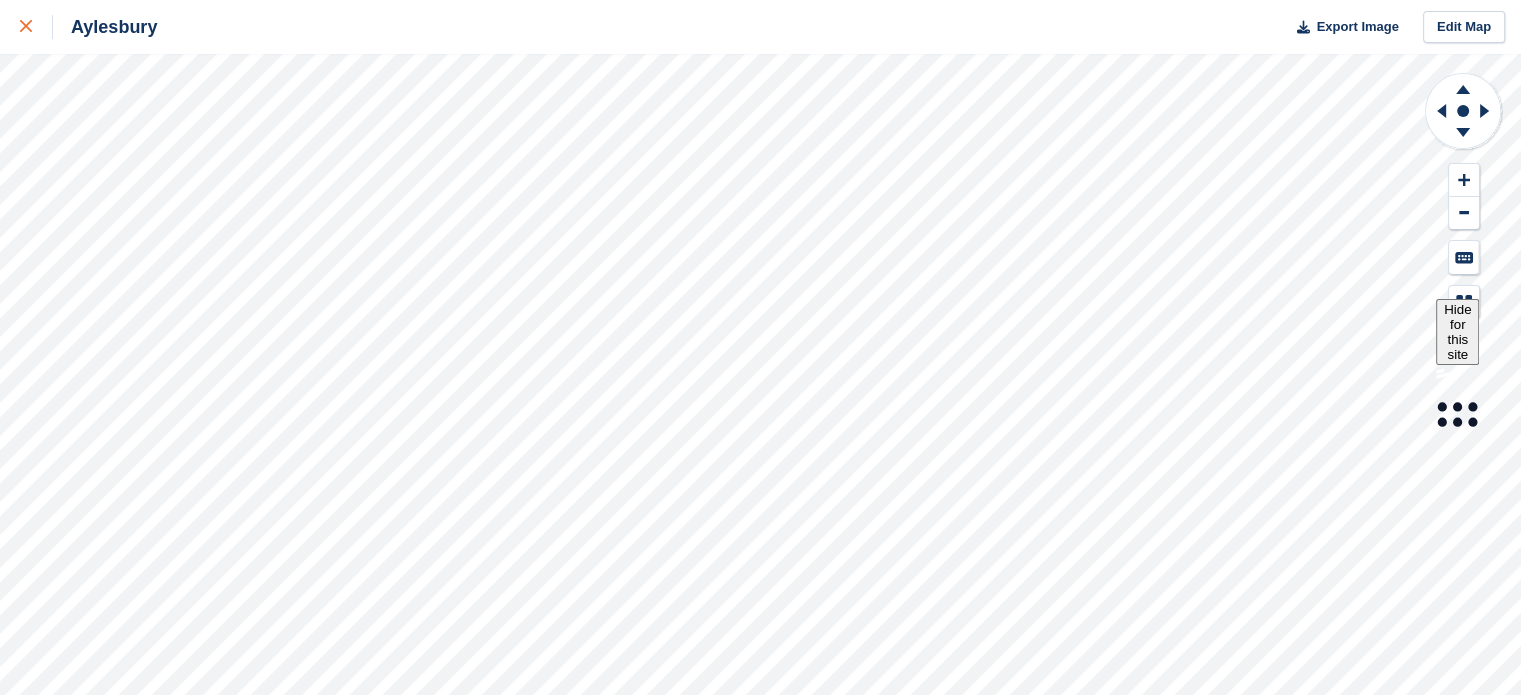 click 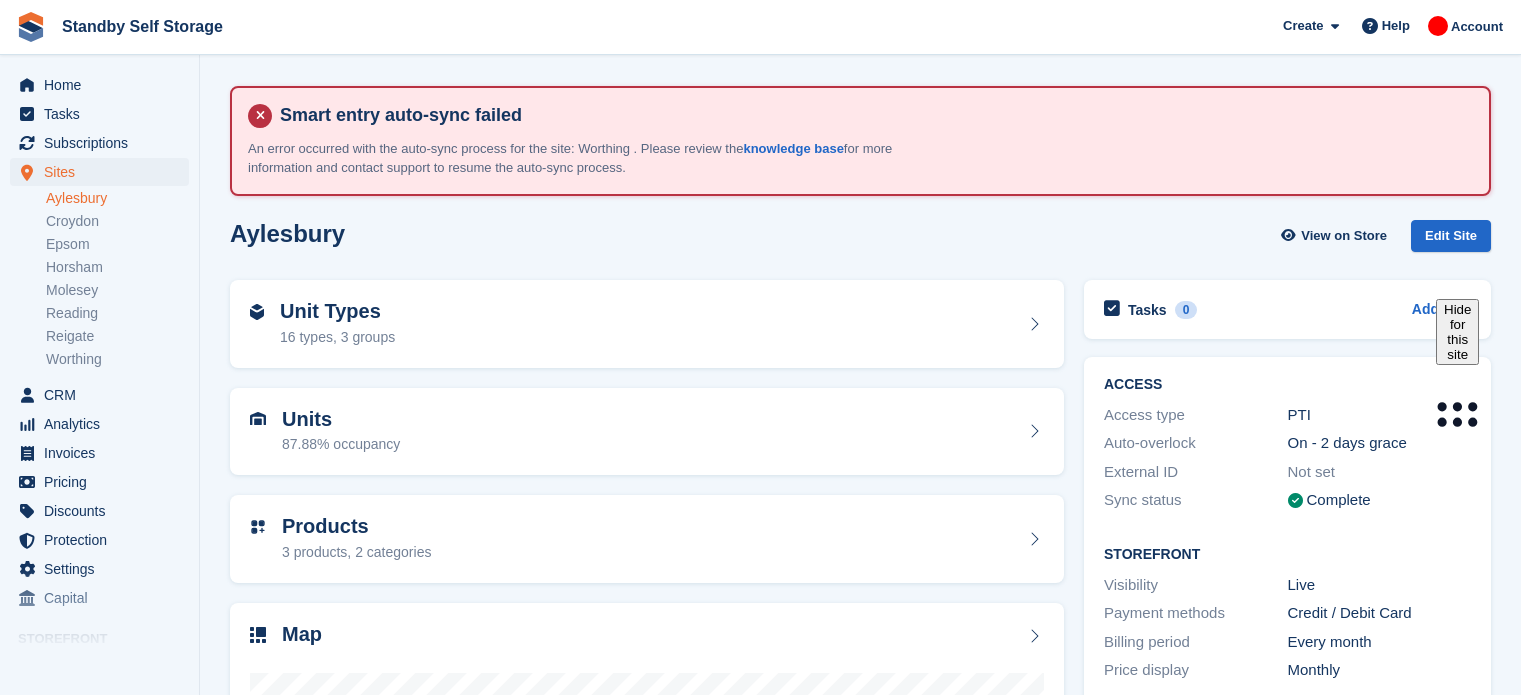 scroll, scrollTop: 0, scrollLeft: 0, axis: both 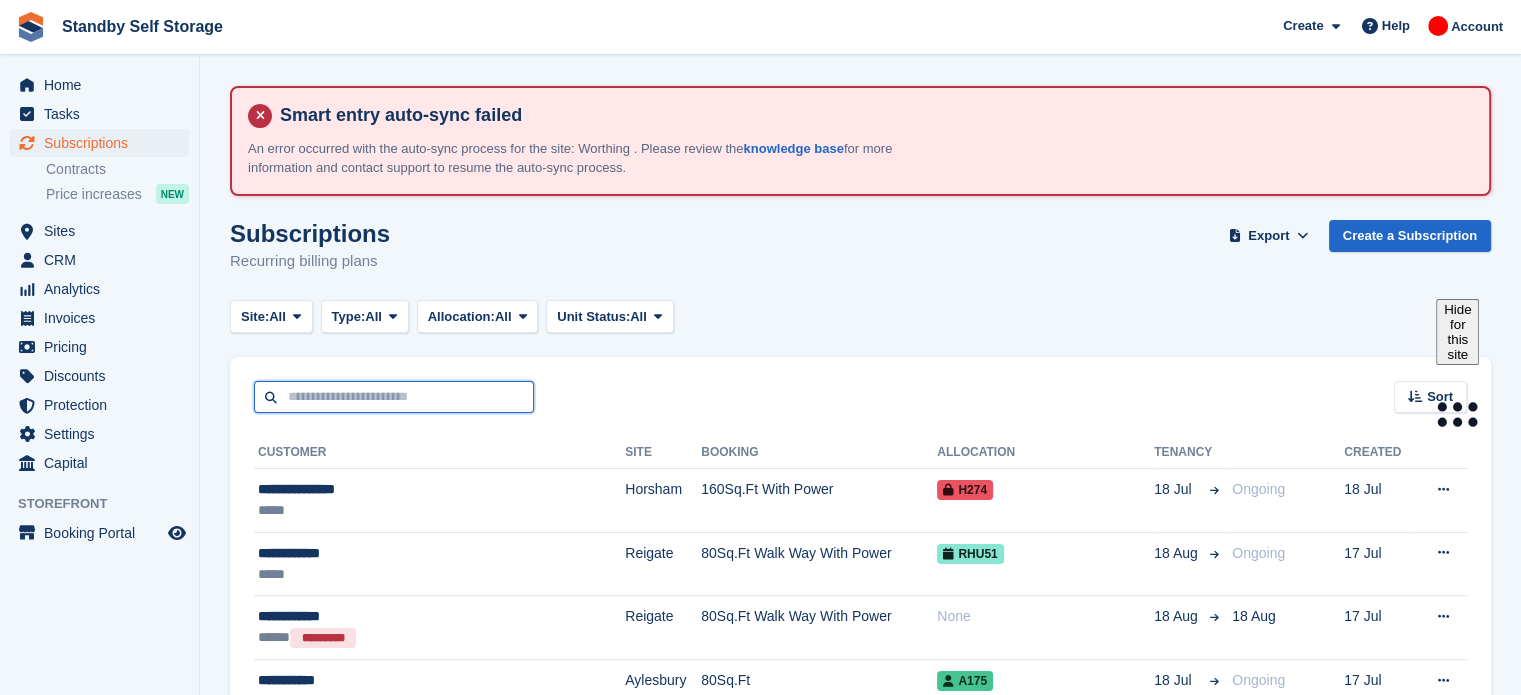 click at bounding box center [394, 397] 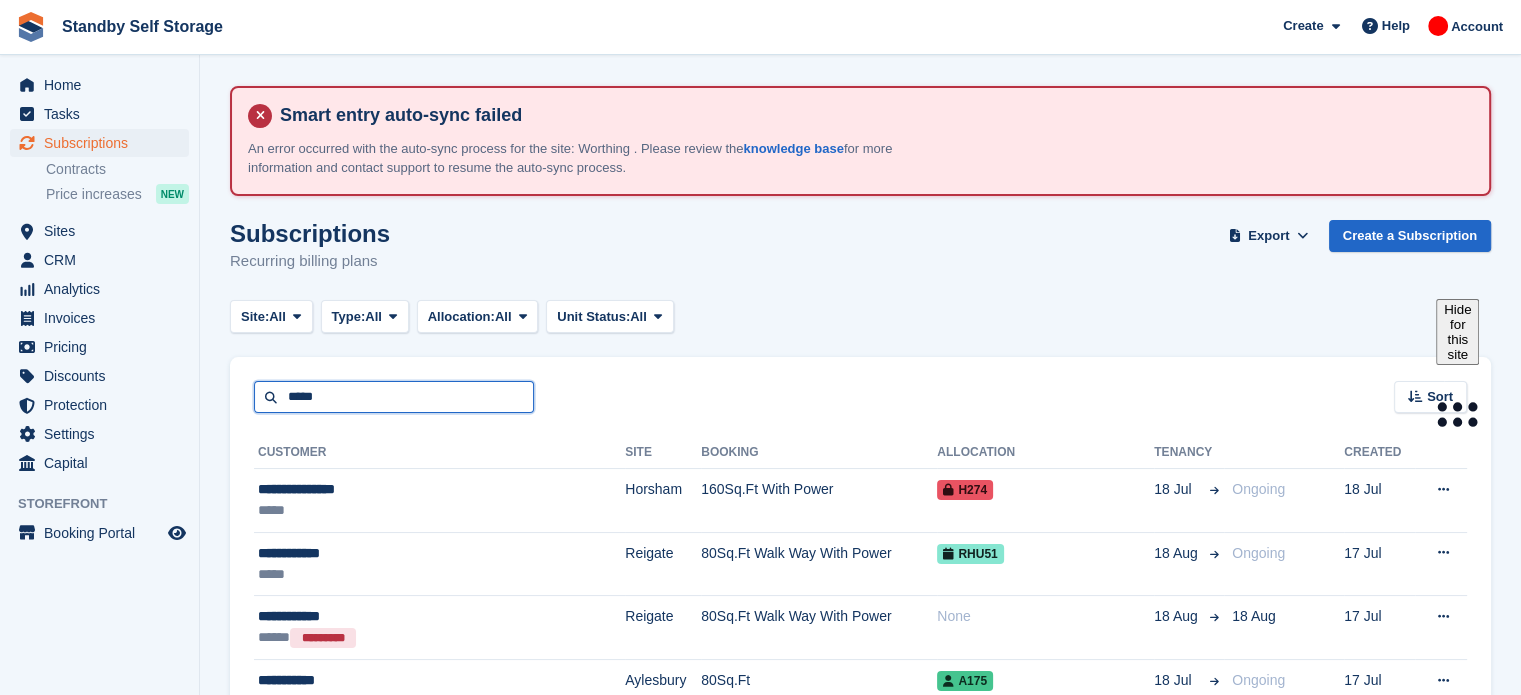 type on "*****" 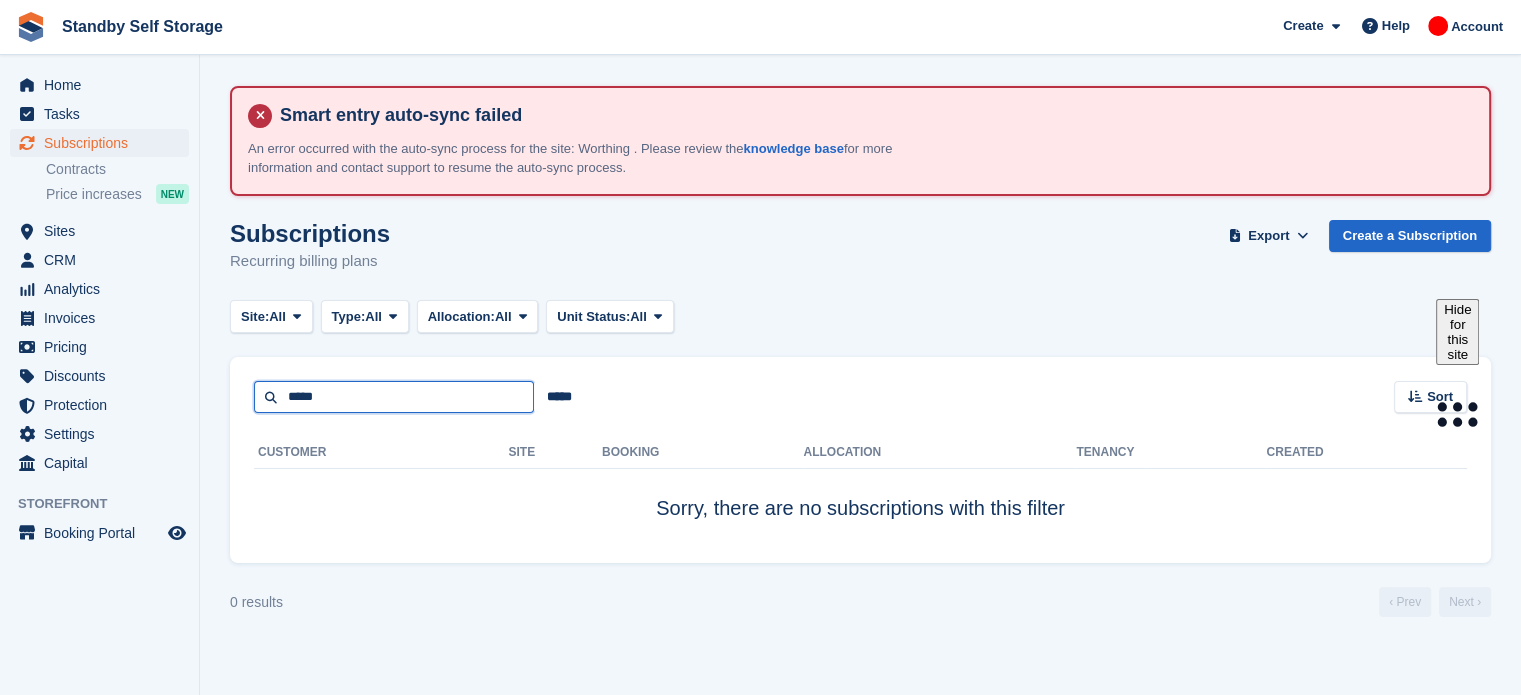 click on "*****" at bounding box center (394, 397) 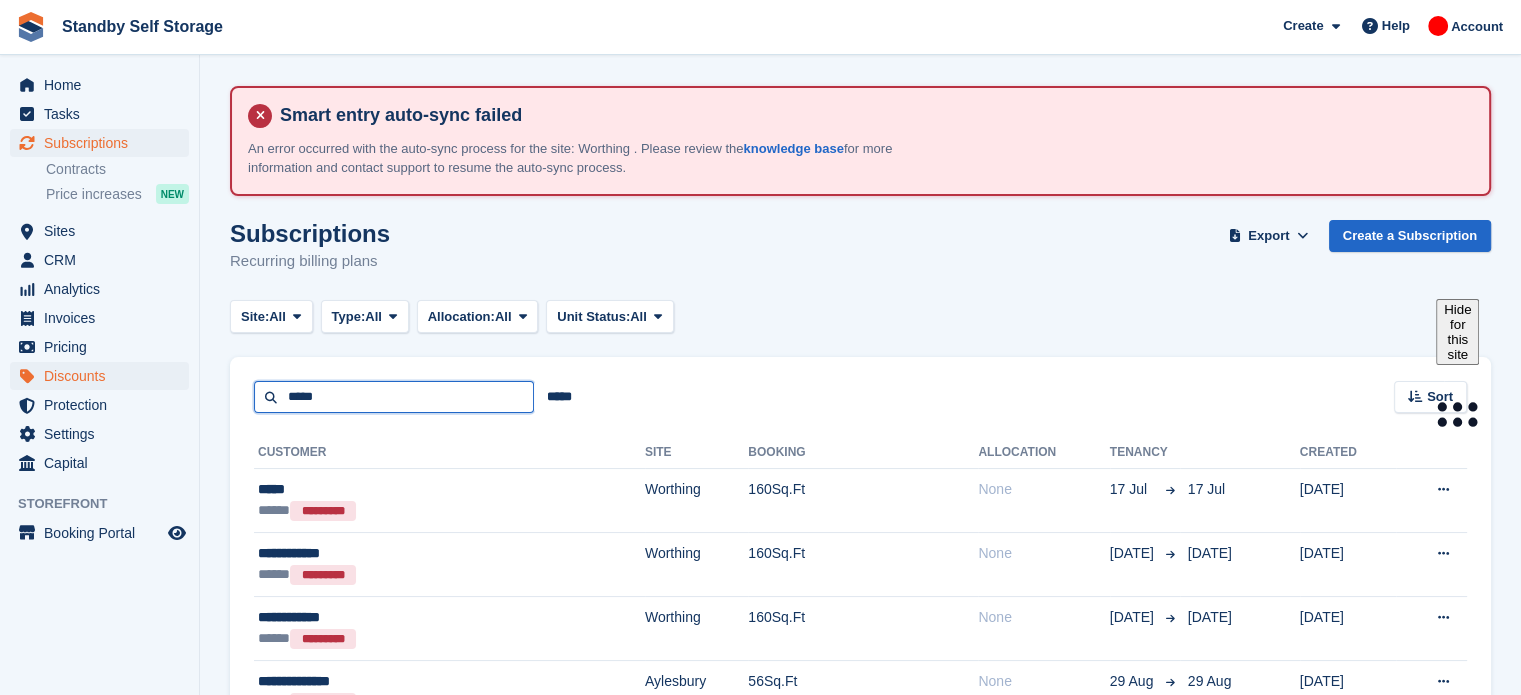 drag, startPoint x: 352, startPoint y: 394, endPoint x: 168, endPoint y: 372, distance: 185.31055 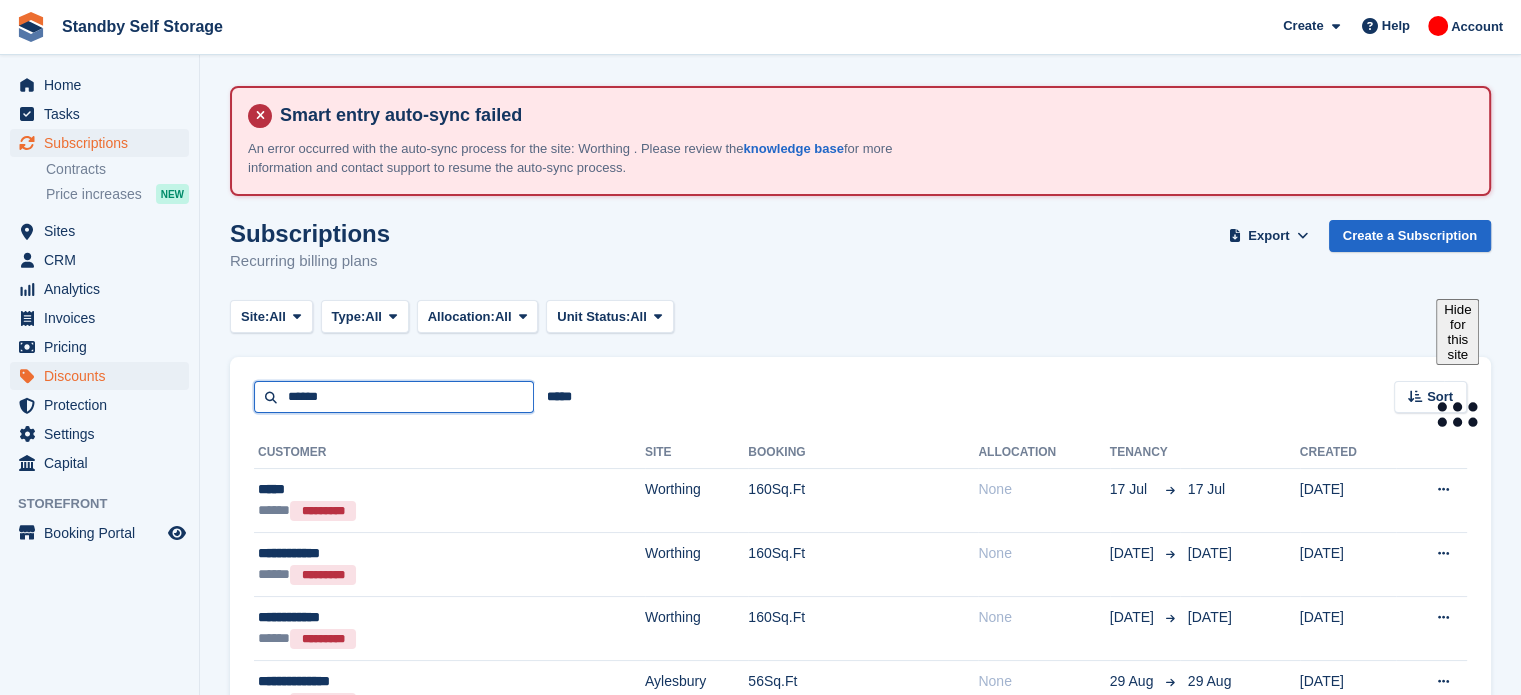 type on "******" 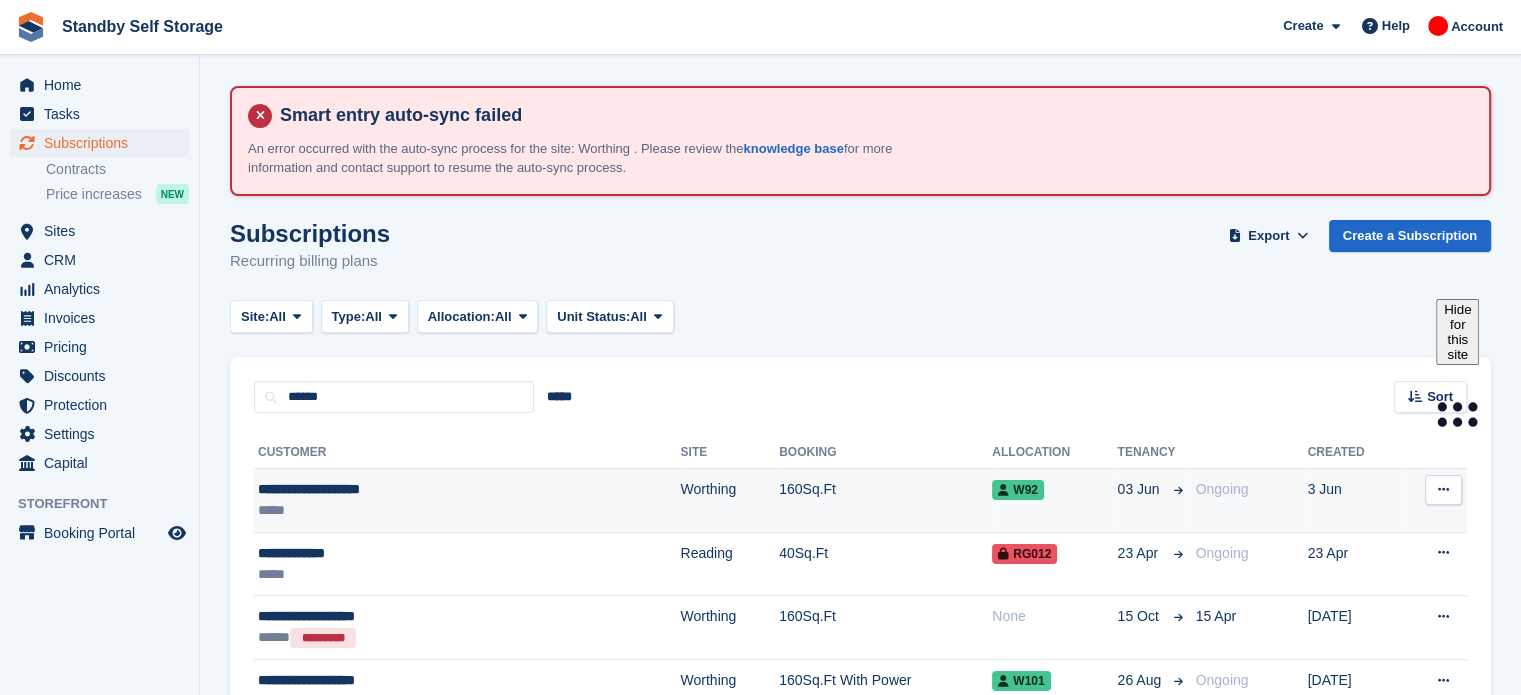 click on "160Sq.Ft" at bounding box center [885, 501] 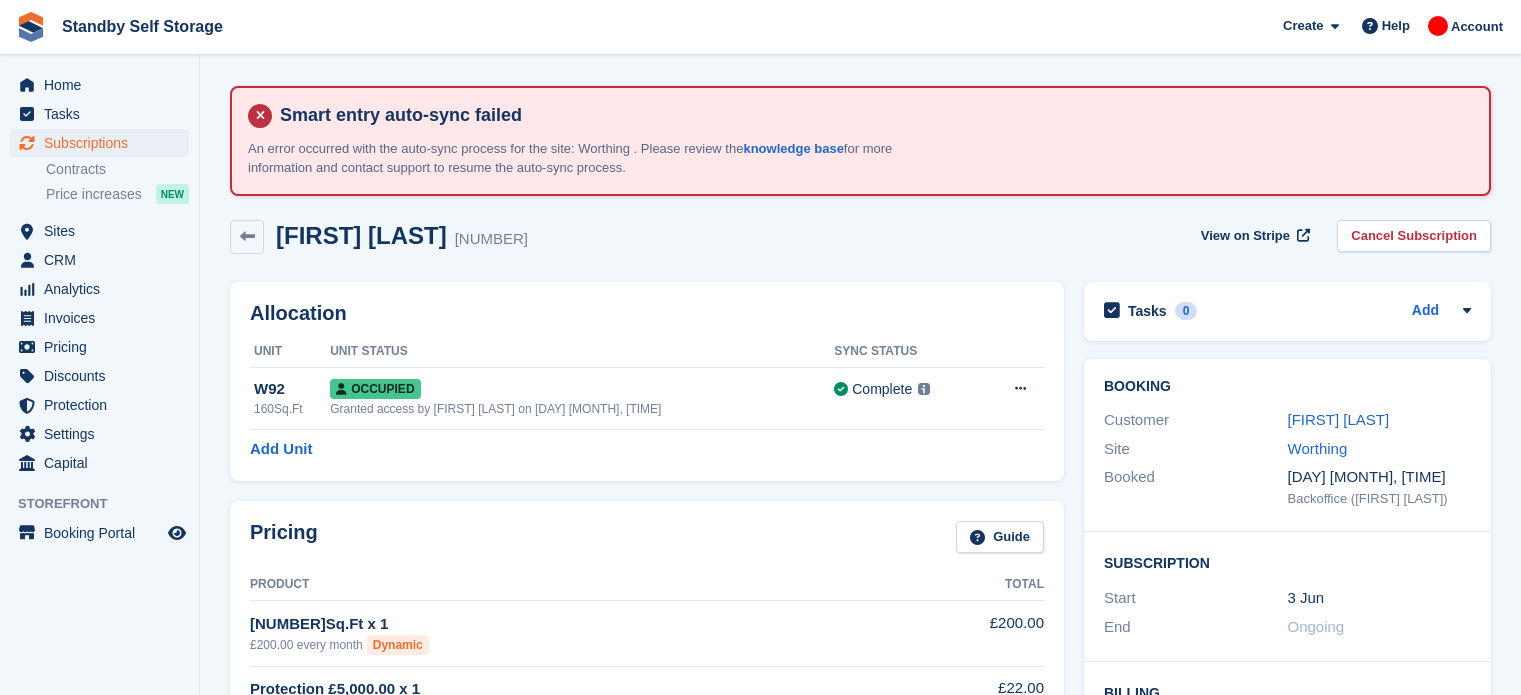 scroll, scrollTop: 0, scrollLeft: 0, axis: both 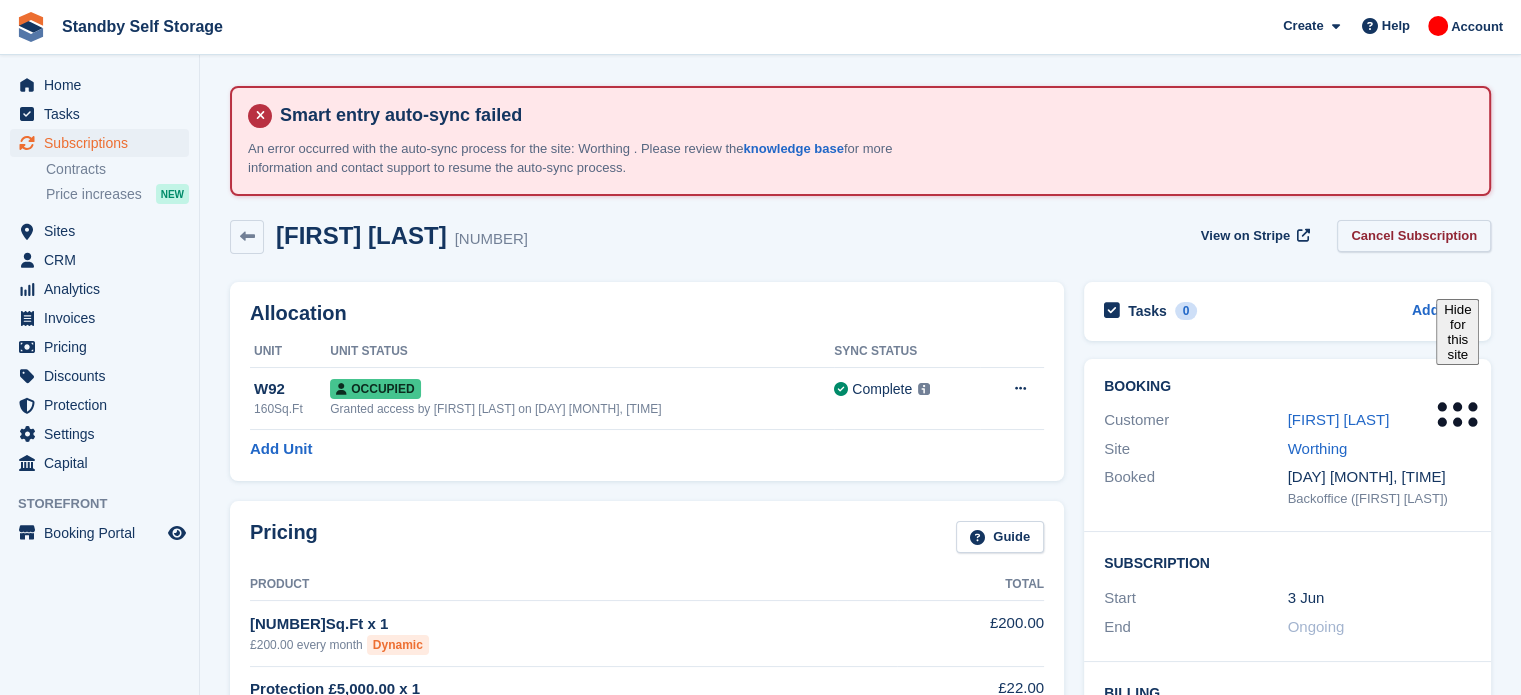 click on "Cancel Subscription" at bounding box center (1414, 236) 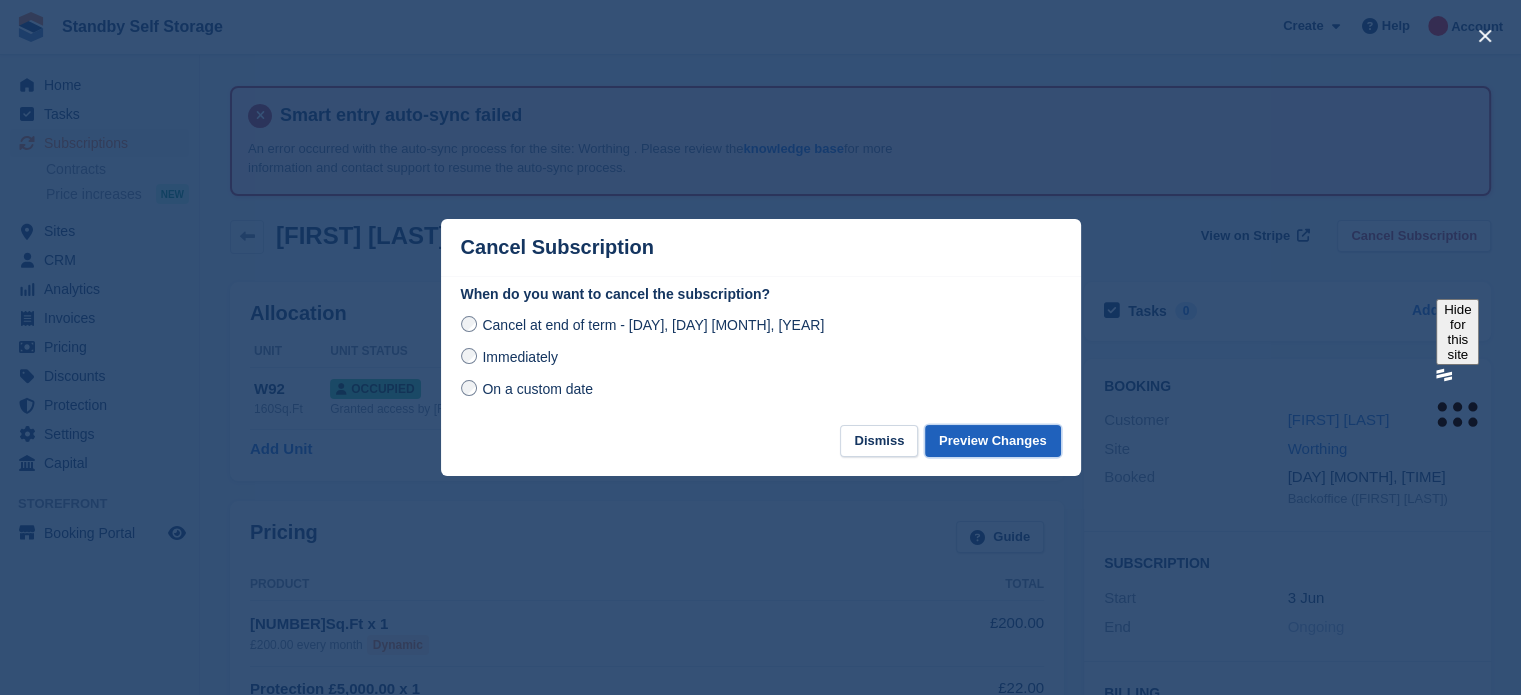 click on "Preview Changes" at bounding box center [993, 441] 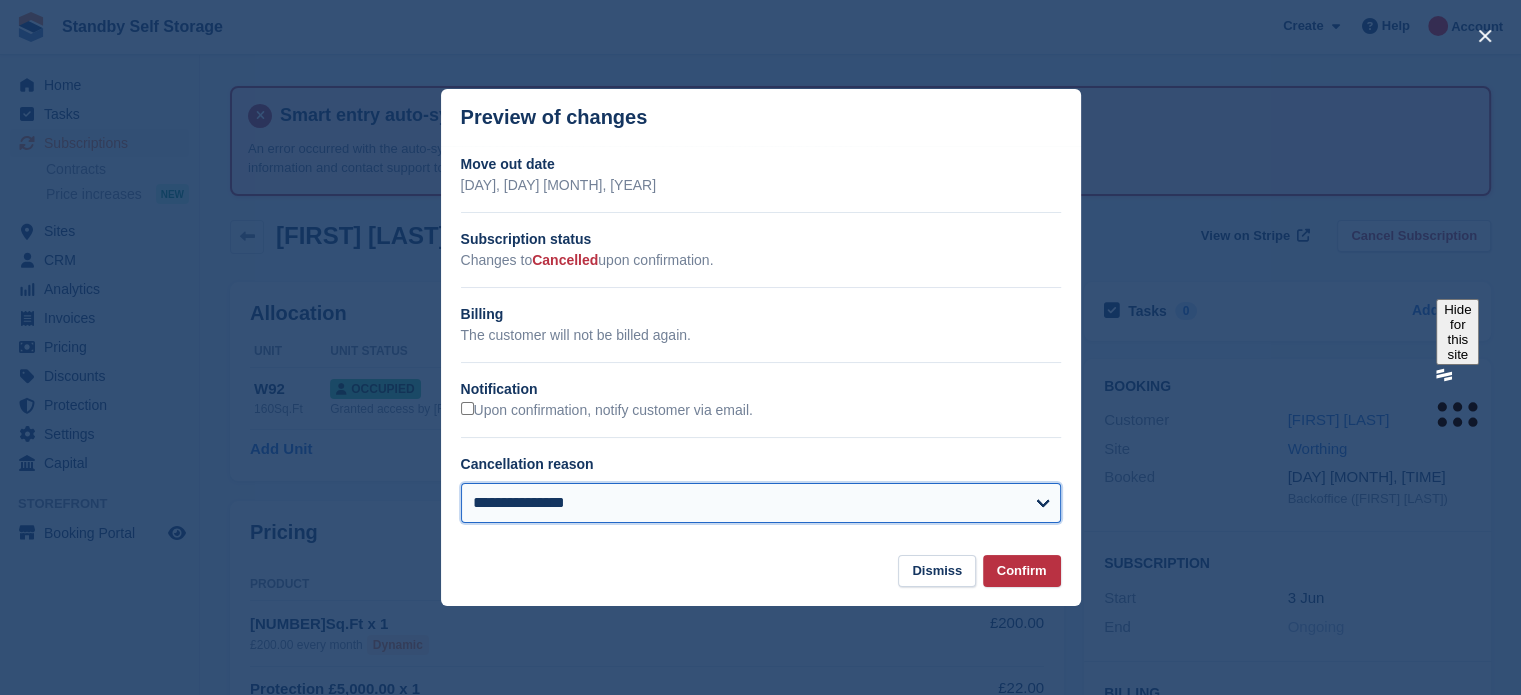click on "**********" at bounding box center [761, 503] 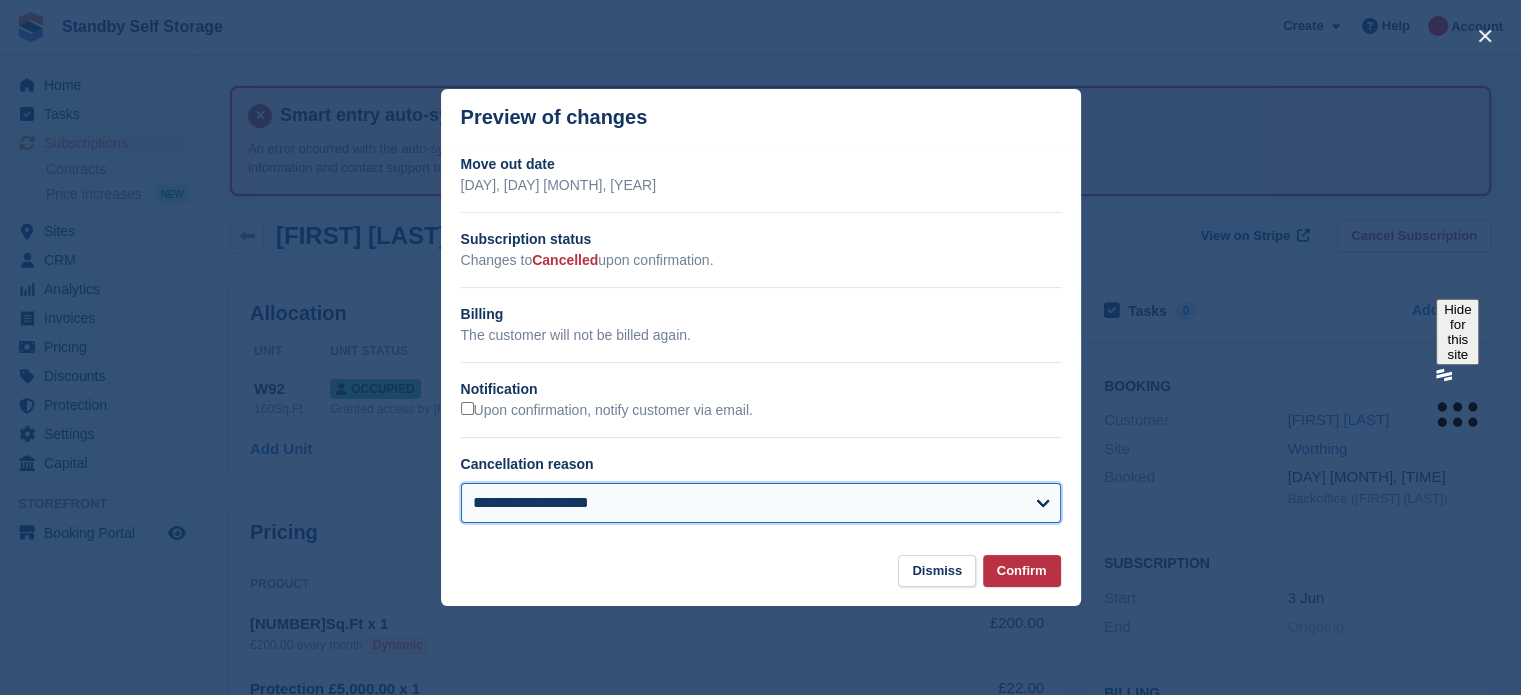 click on "**********" at bounding box center [761, 503] 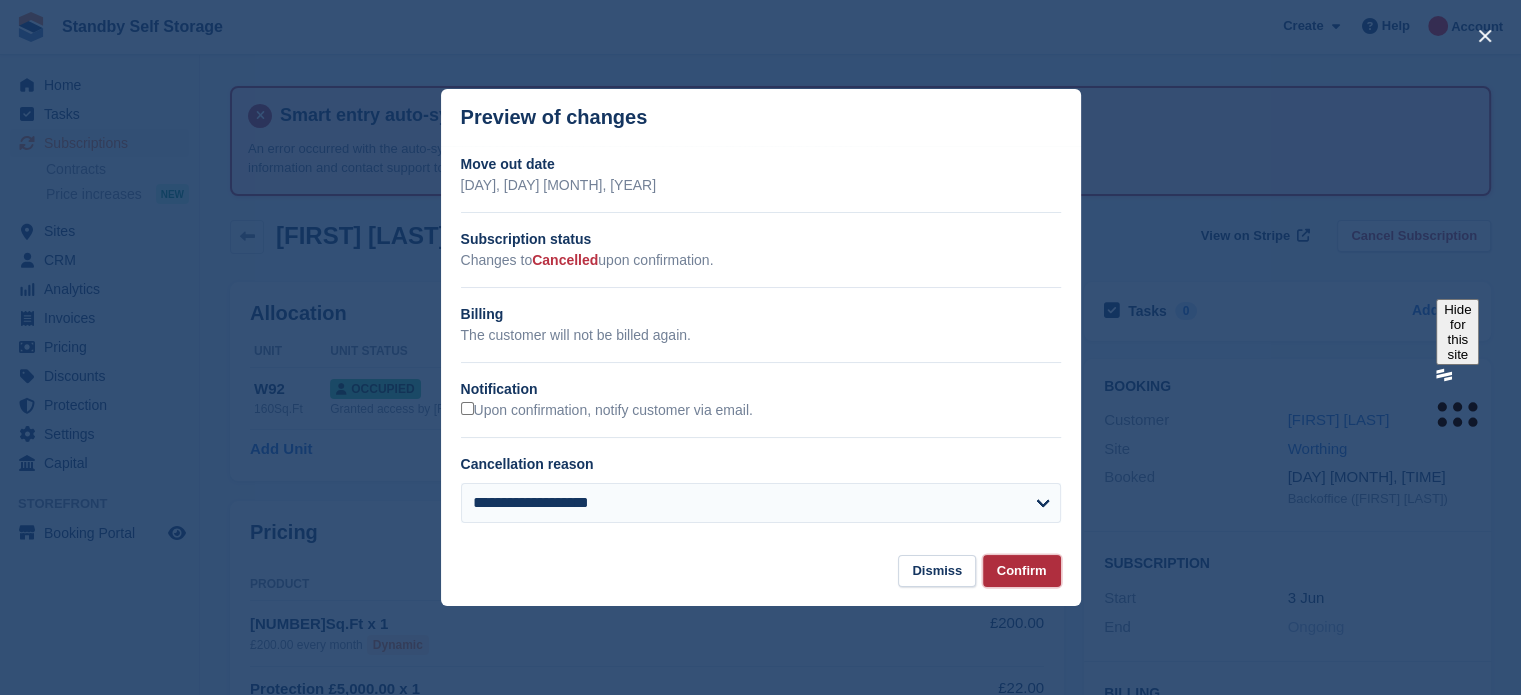 click on "Confirm" at bounding box center (1022, 571) 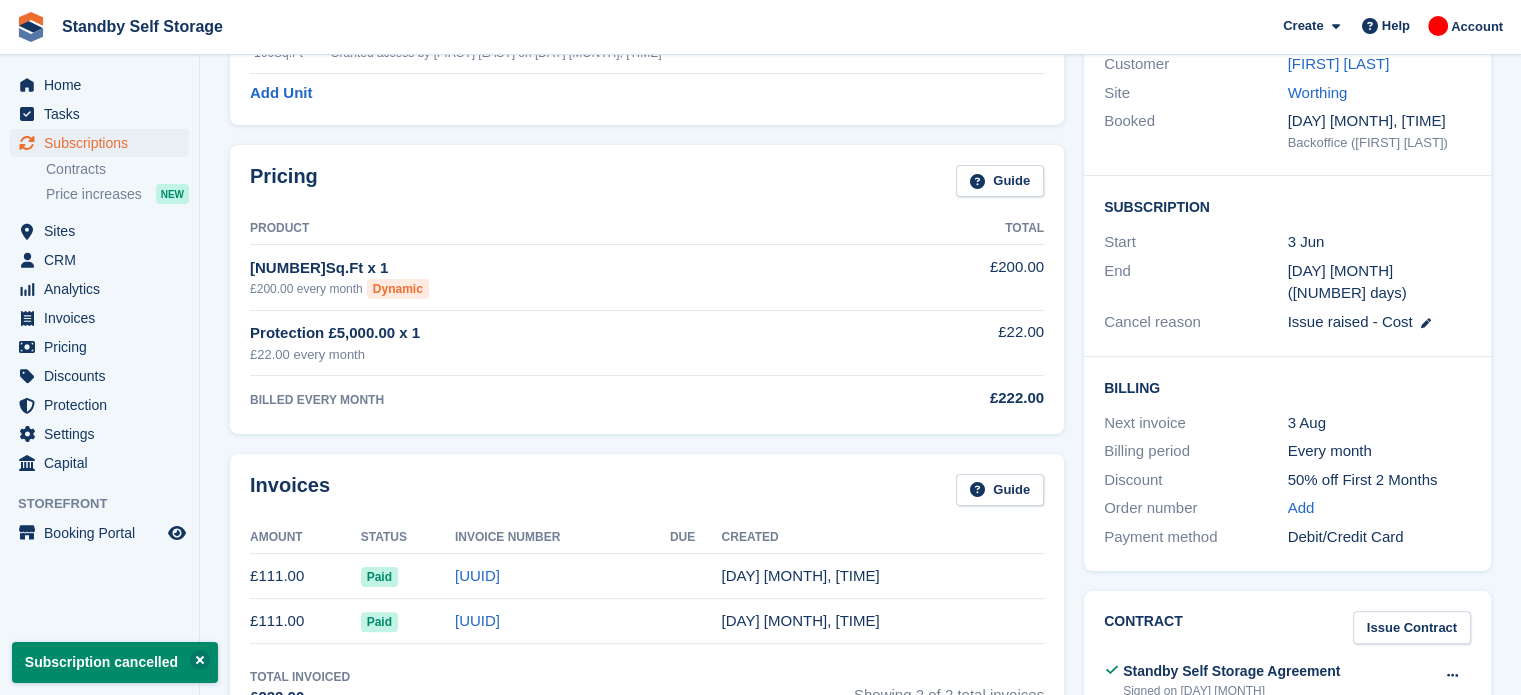 scroll, scrollTop: 349, scrollLeft: 0, axis: vertical 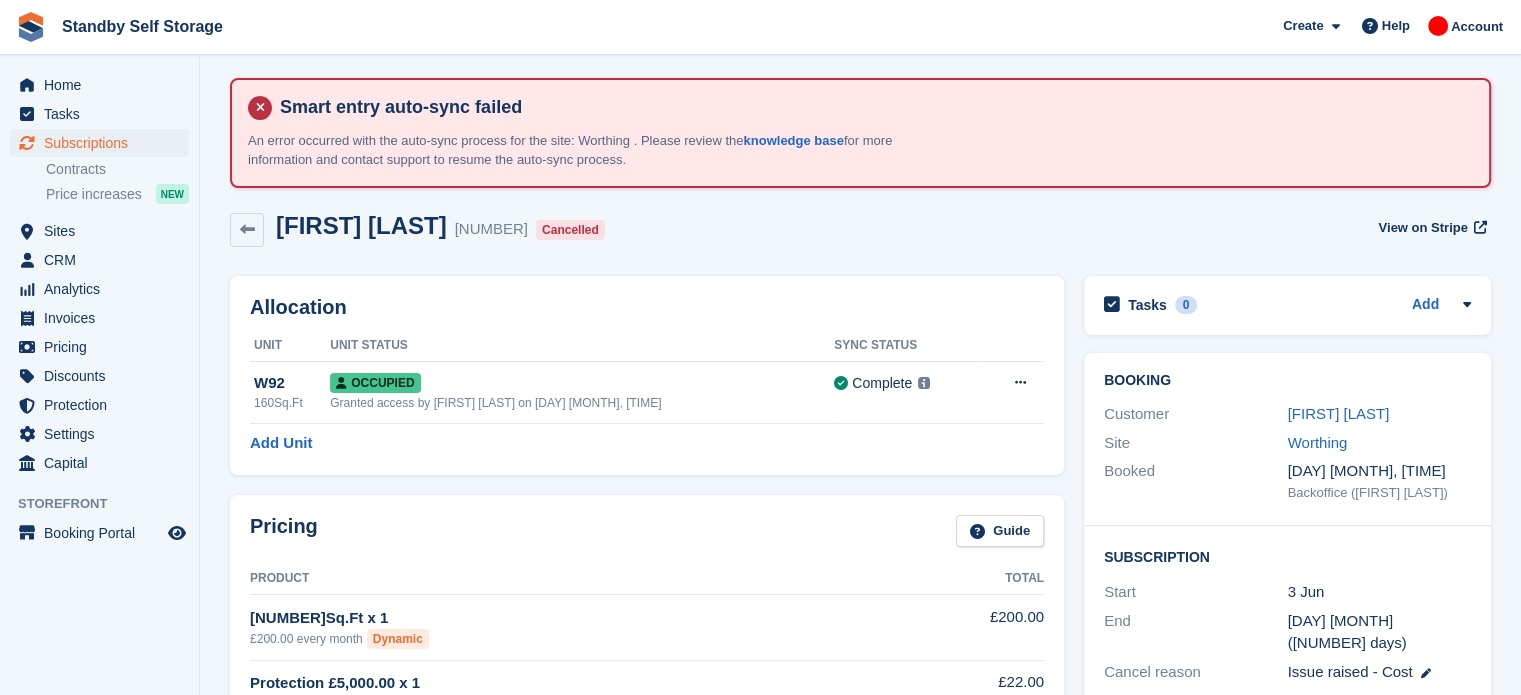 click on "Smart entry auto-sync failed
An error occurred with the auto-sync process for the site: Worthing . Please review the  knowledge base  for more information and contact support to resume the auto-sync process.
Subscription cancelled
Christine Stanbridge
88956
Cancelled
View on Stripe
Allocation
Unit
Unit Status
Sync Status
W92" at bounding box center [860, 1209] 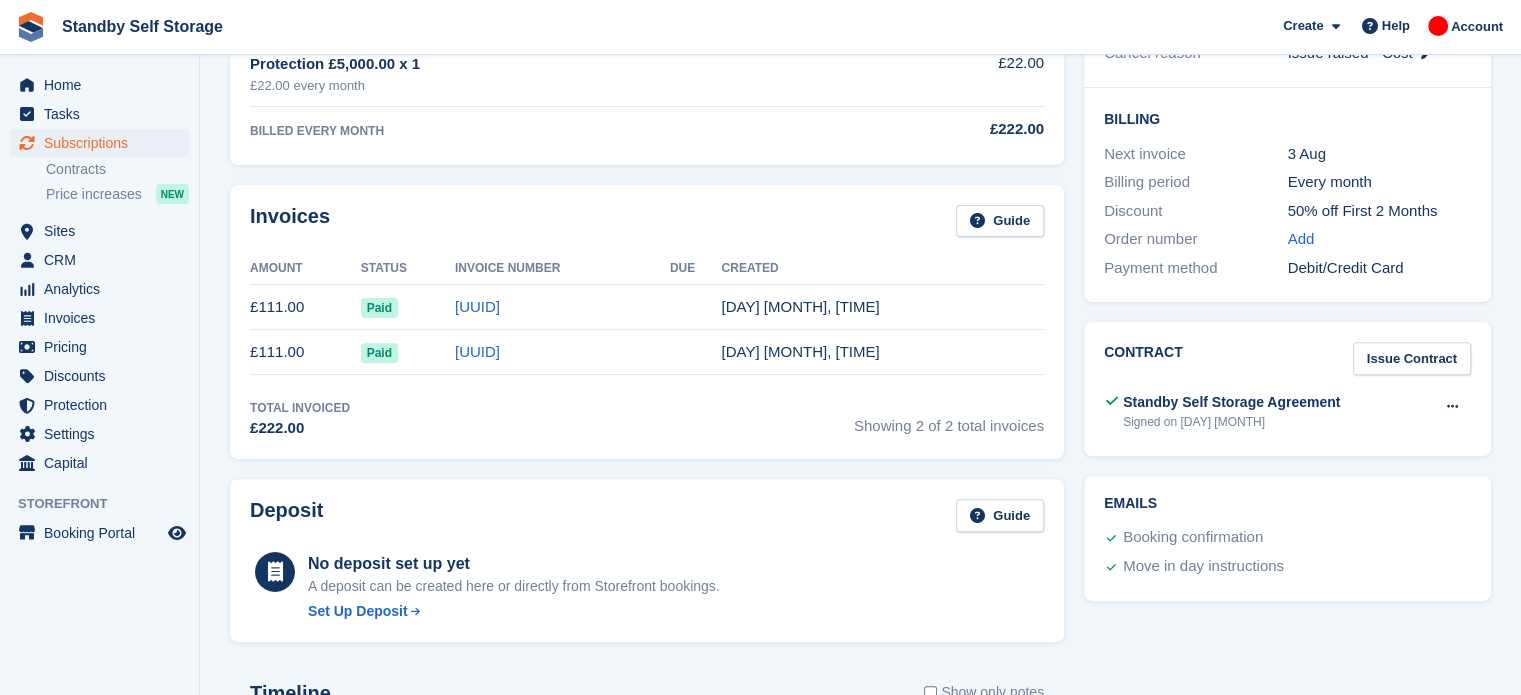 scroll, scrollTop: 984, scrollLeft: 0, axis: vertical 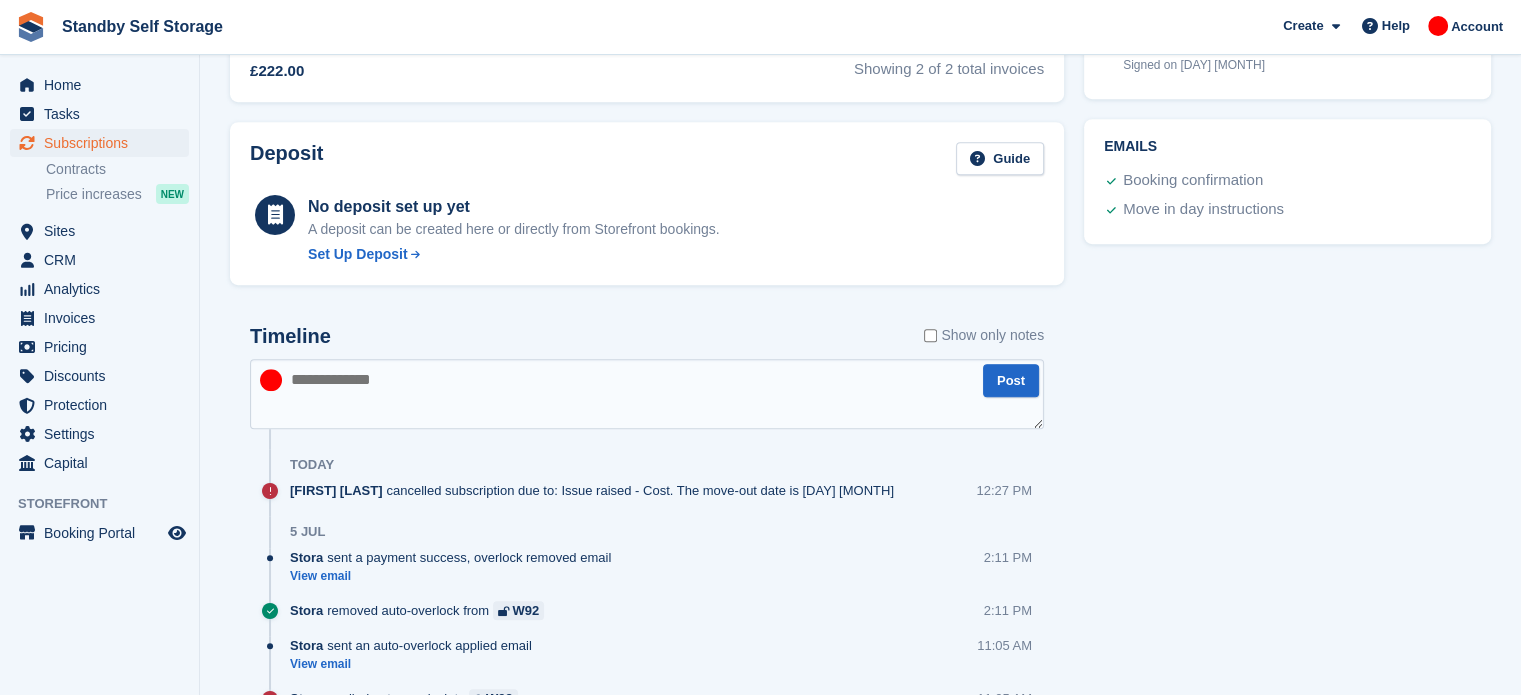 click at bounding box center (647, 394) 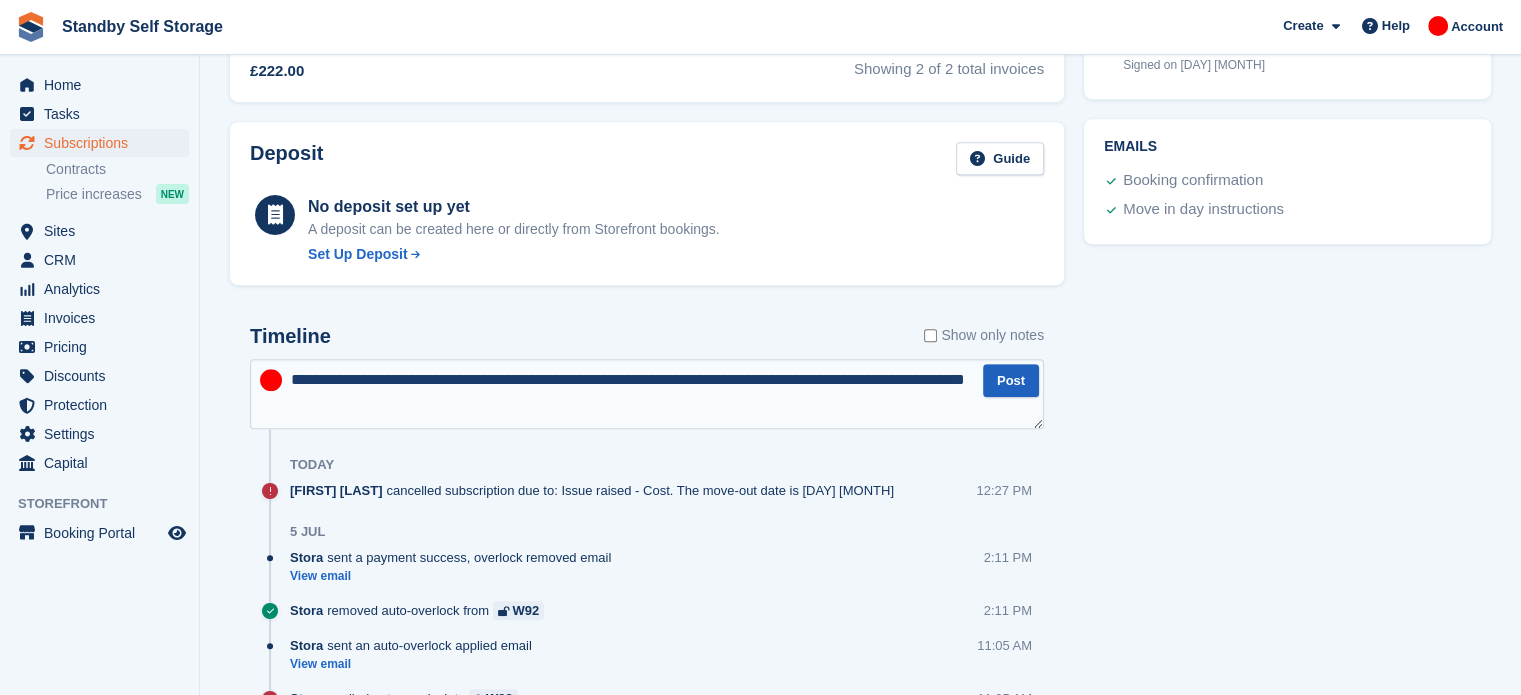 type on "**********" 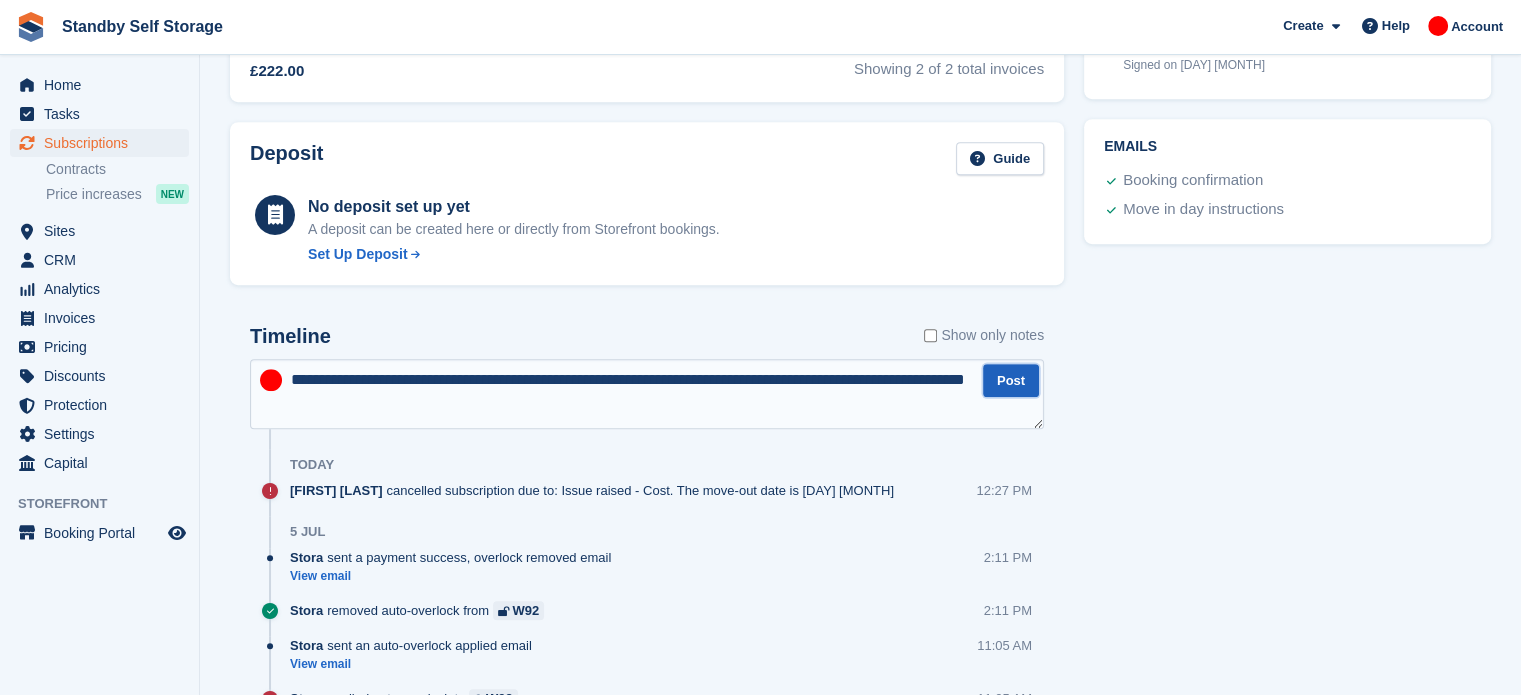 click on "Post" at bounding box center (1011, 380) 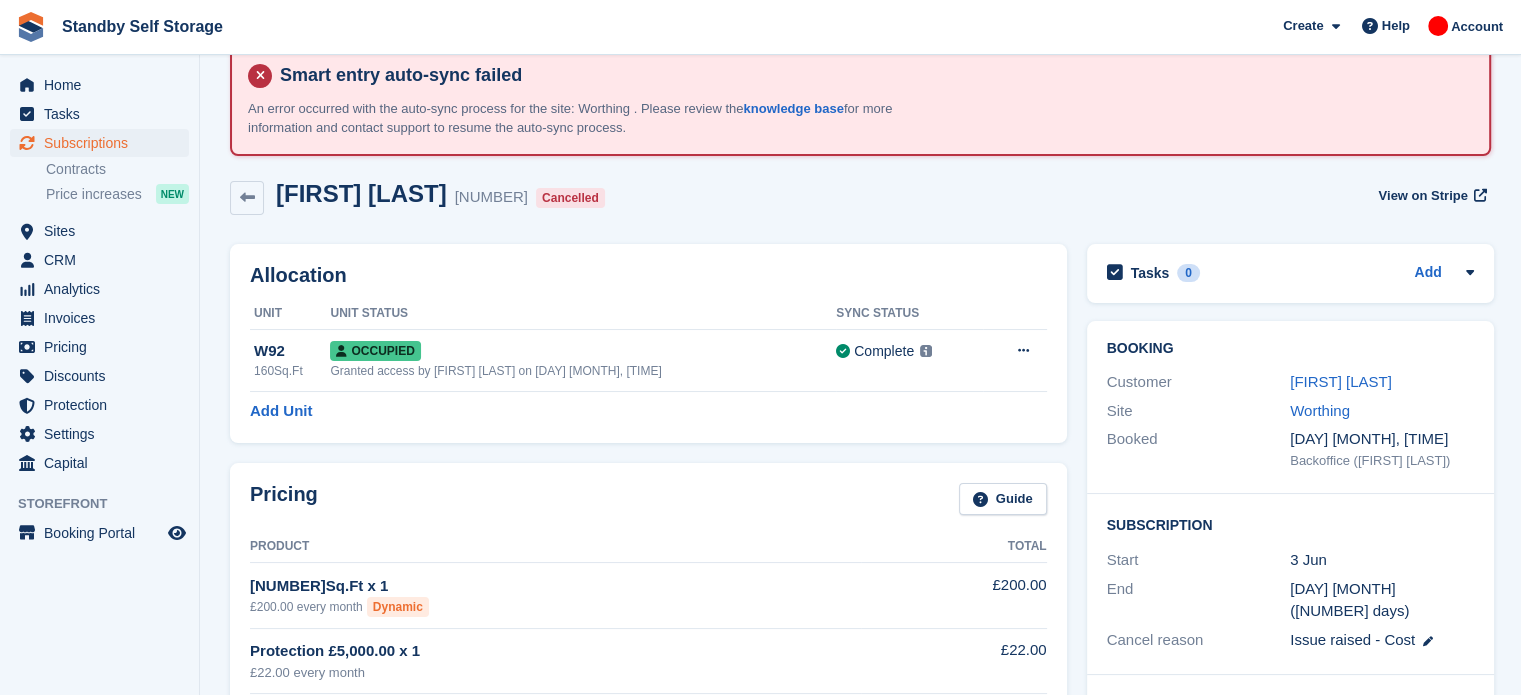 scroll, scrollTop: 0, scrollLeft: 0, axis: both 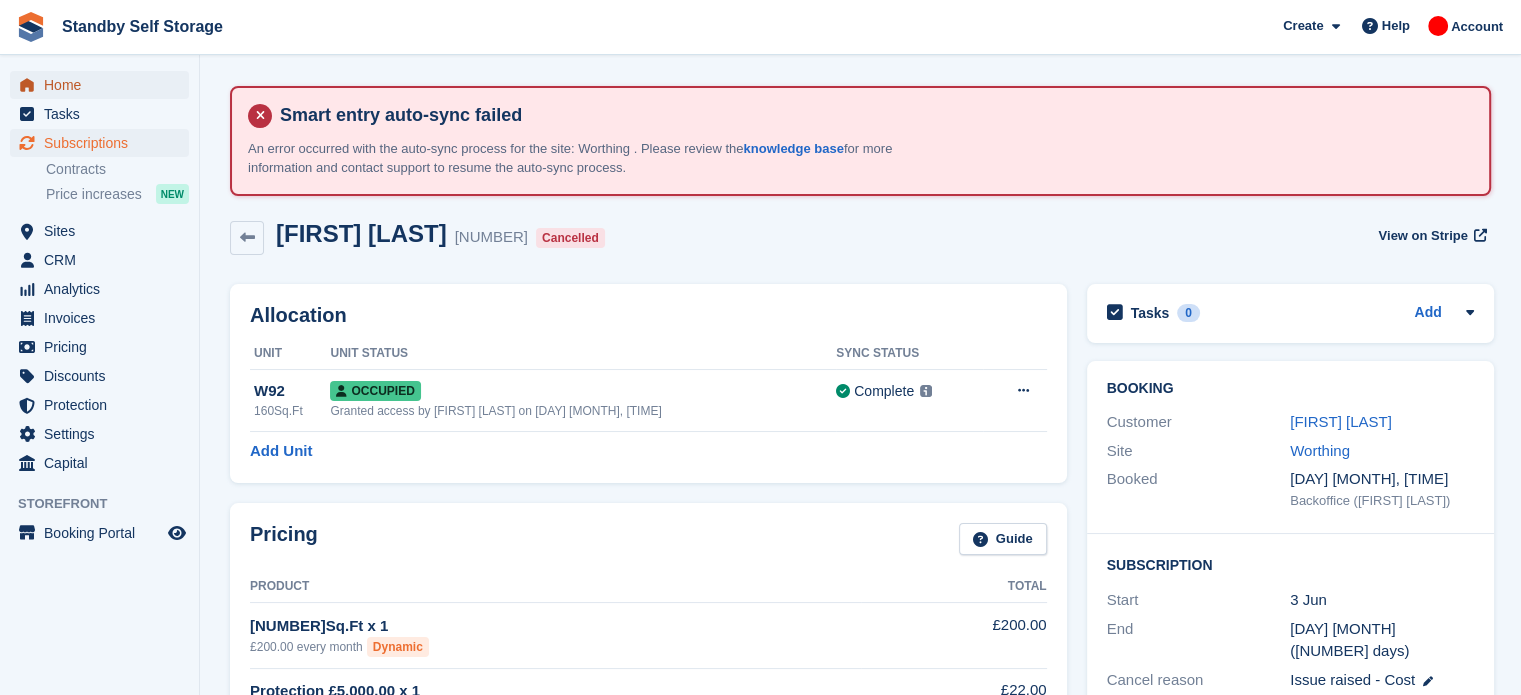 click on "Home" at bounding box center [104, 85] 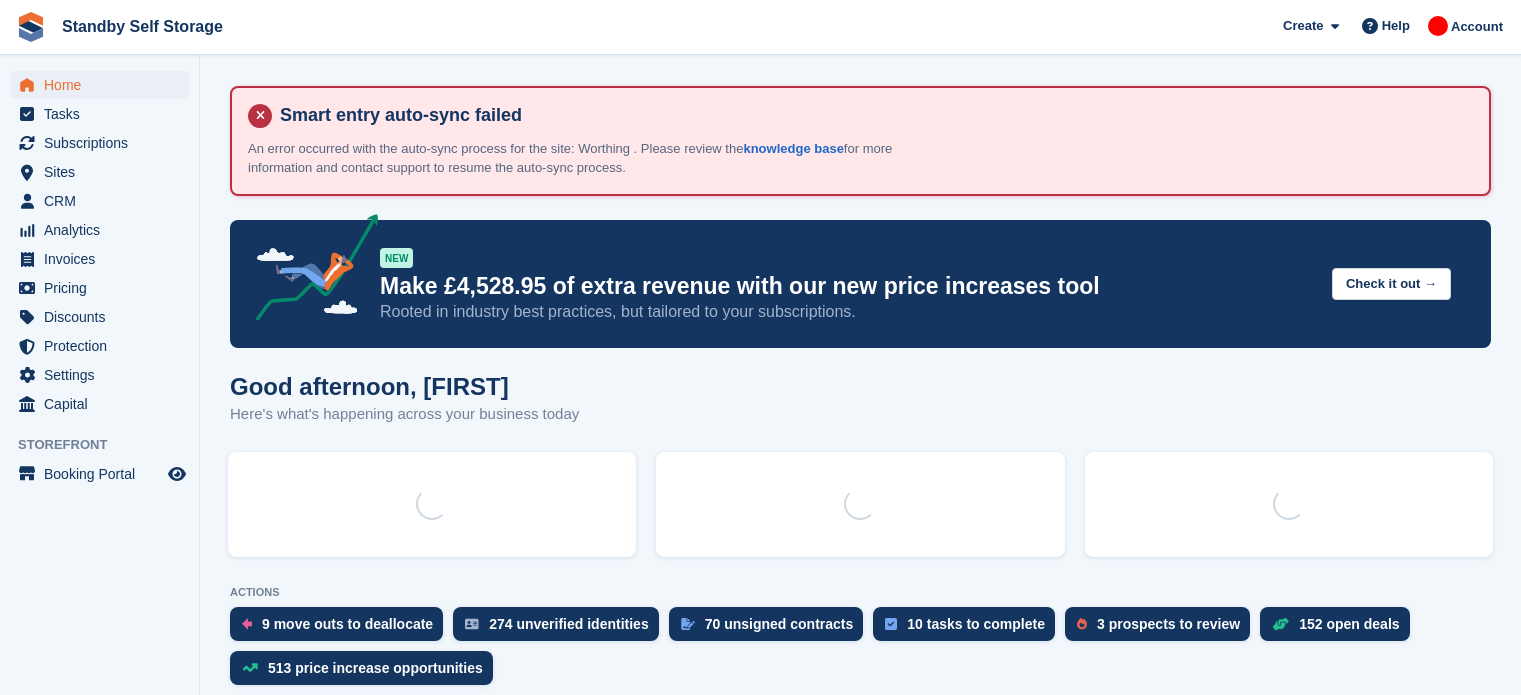 scroll, scrollTop: 0, scrollLeft: 0, axis: both 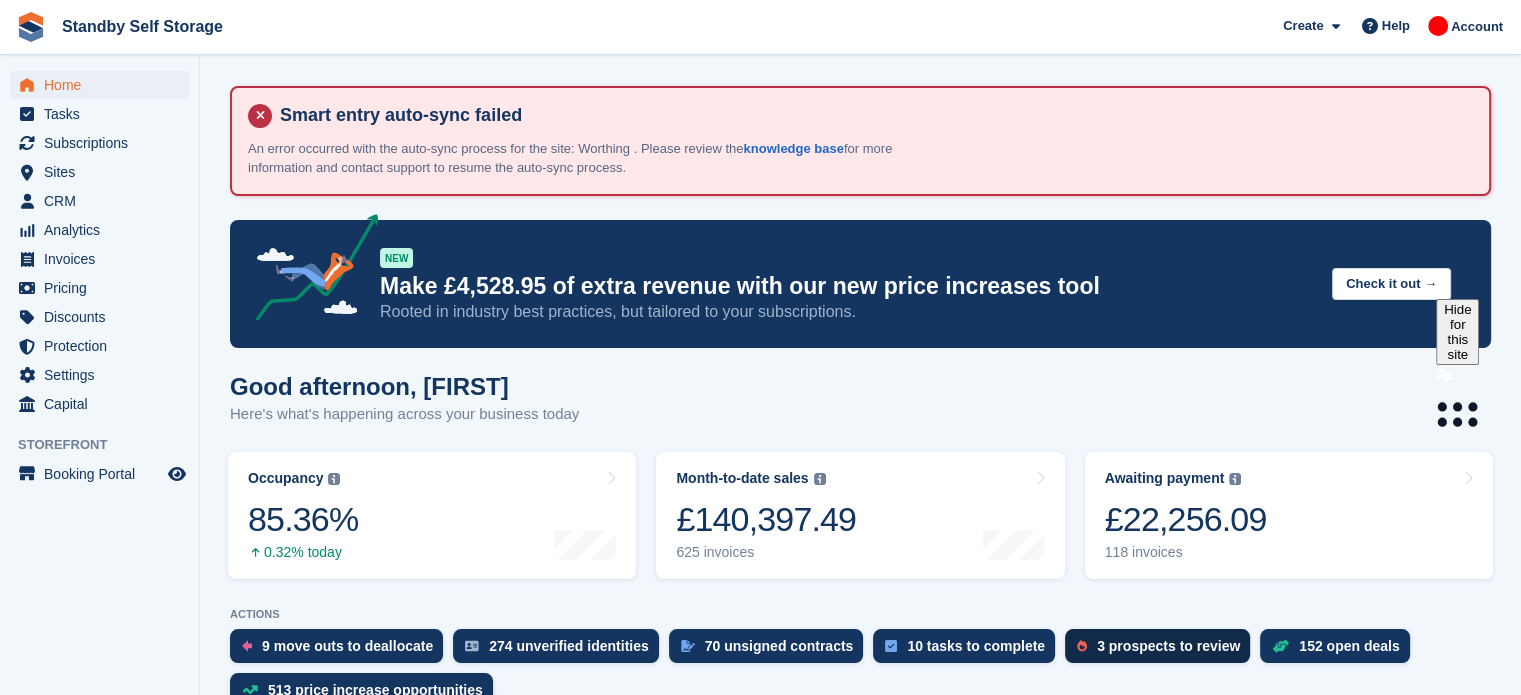 click on "3
prospects to review" at bounding box center (1168, 646) 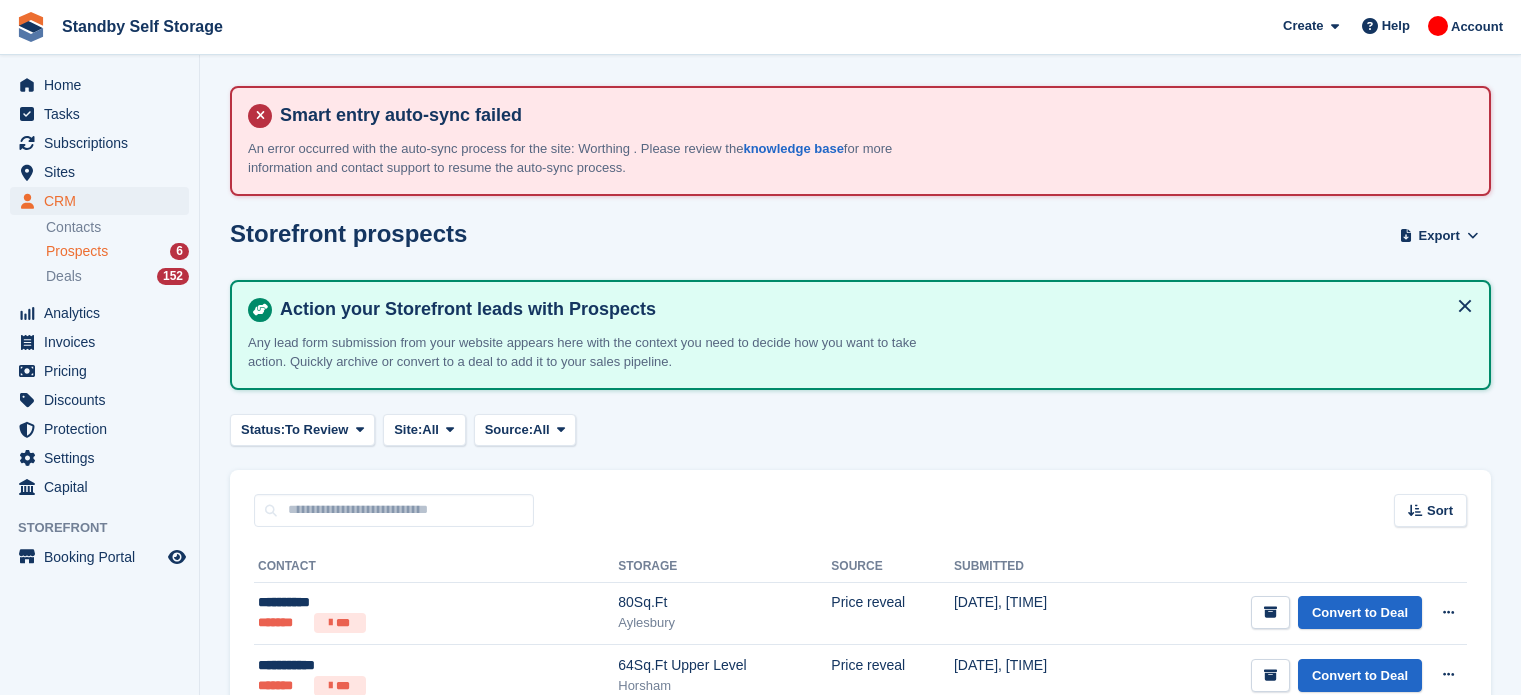 scroll, scrollTop: 0, scrollLeft: 0, axis: both 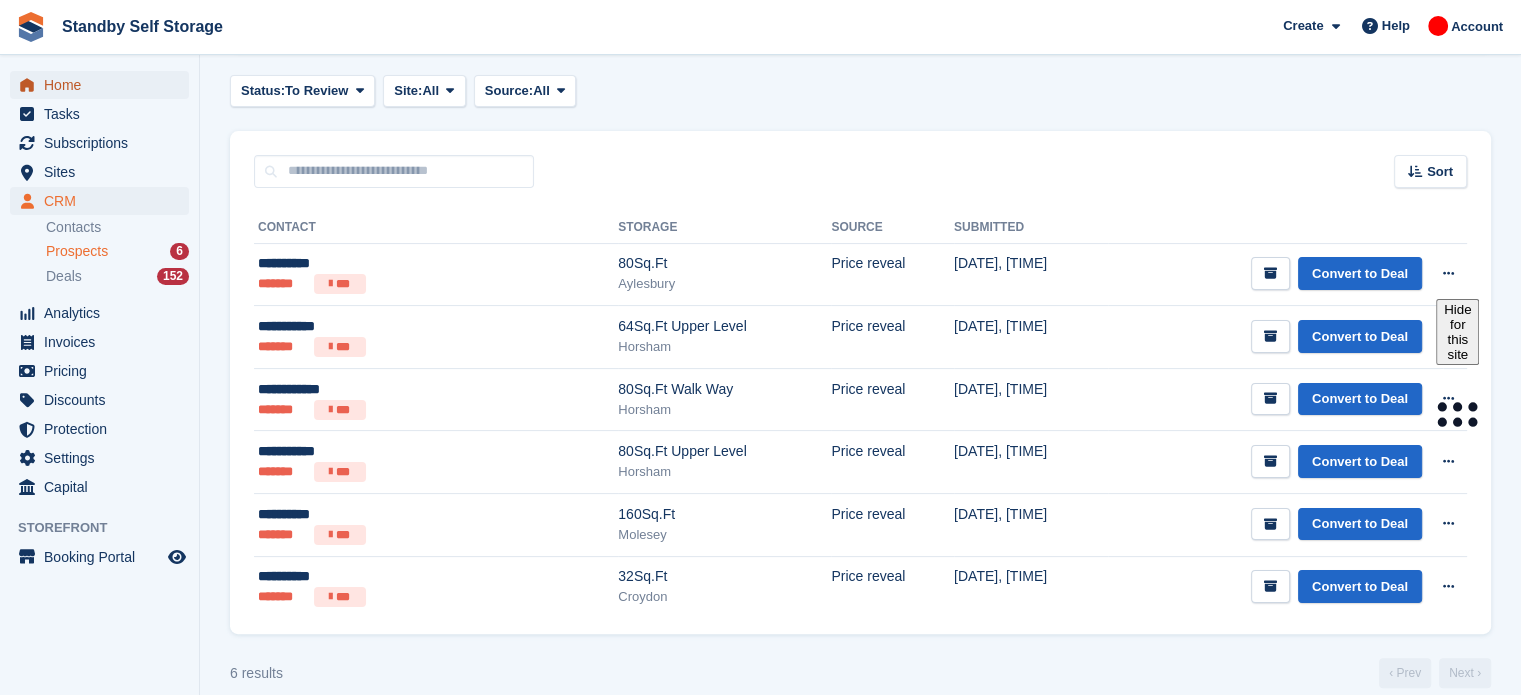 click on "Home" at bounding box center [104, 85] 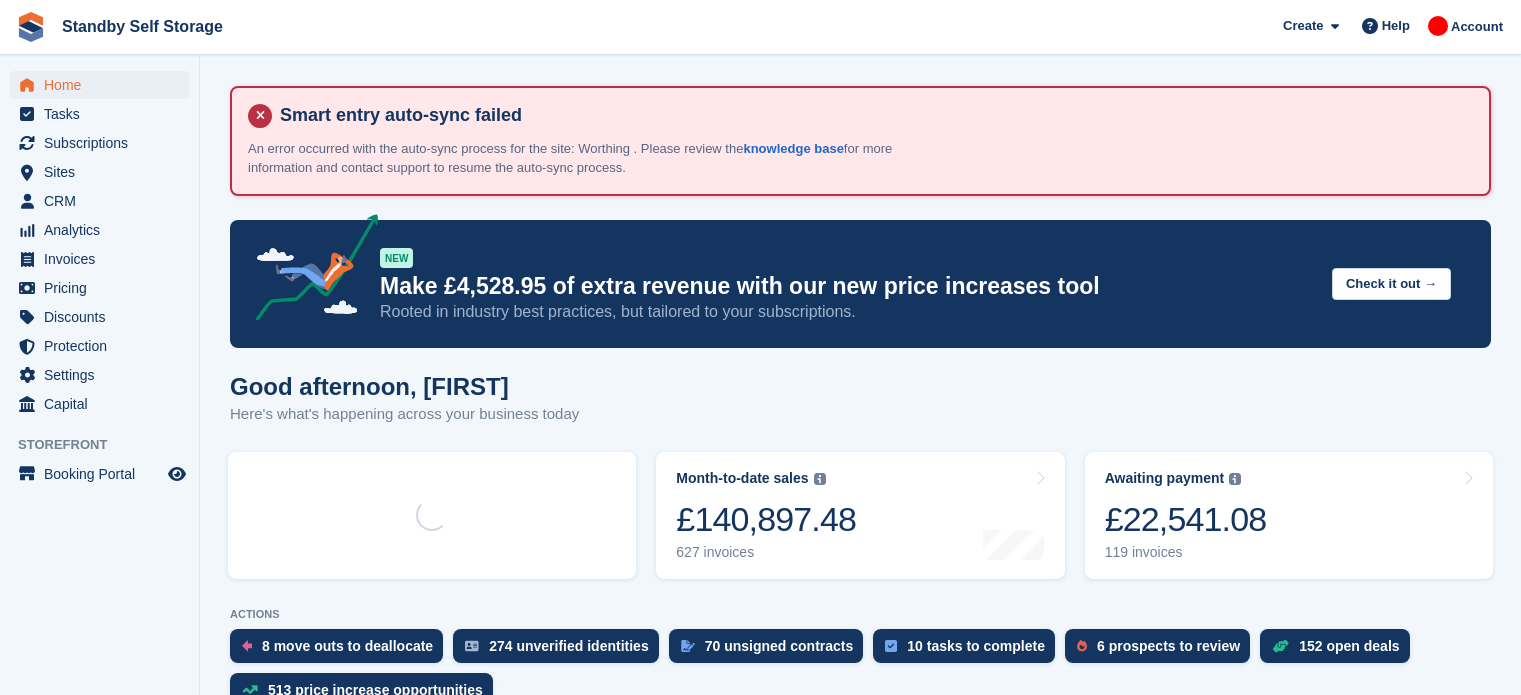scroll, scrollTop: 0, scrollLeft: 0, axis: both 